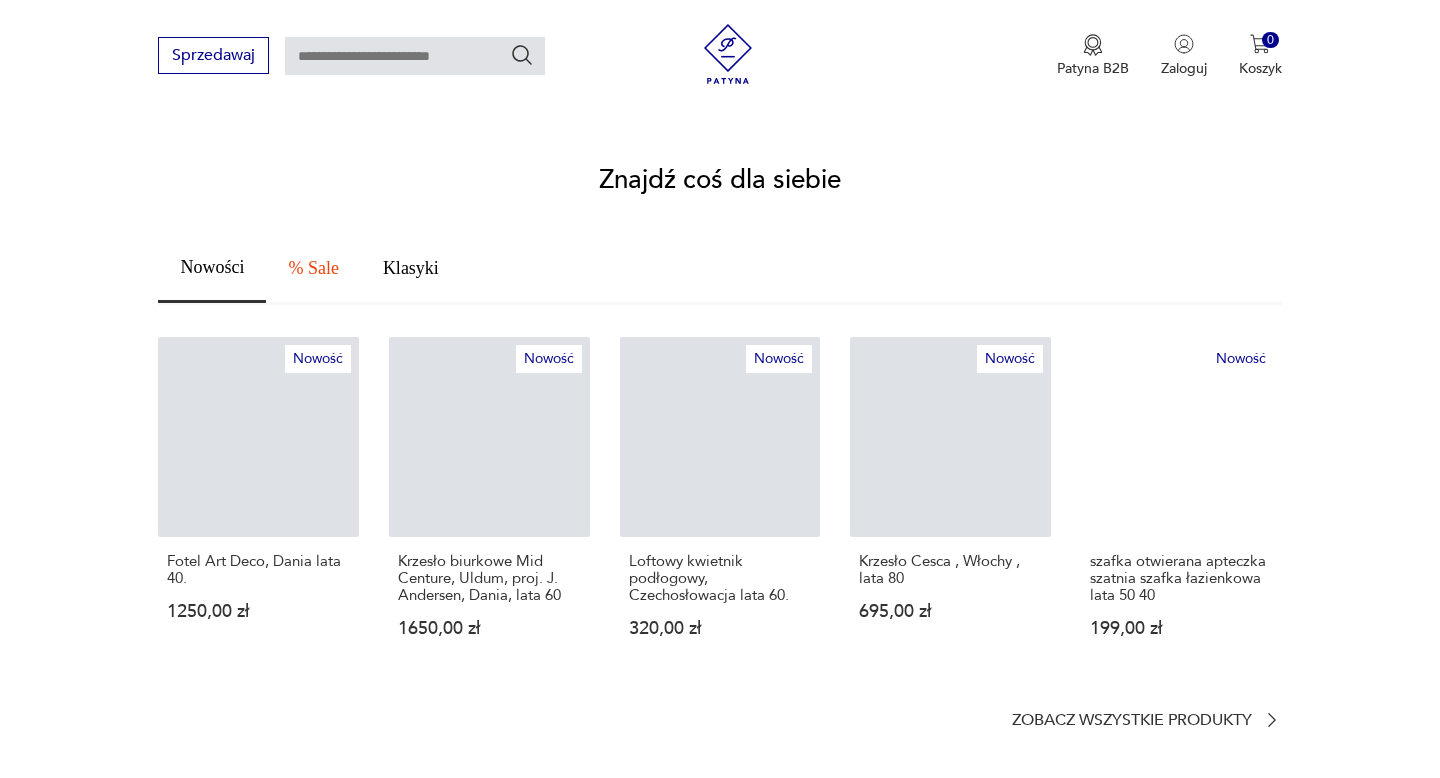 scroll, scrollTop: 1056, scrollLeft: 0, axis: vertical 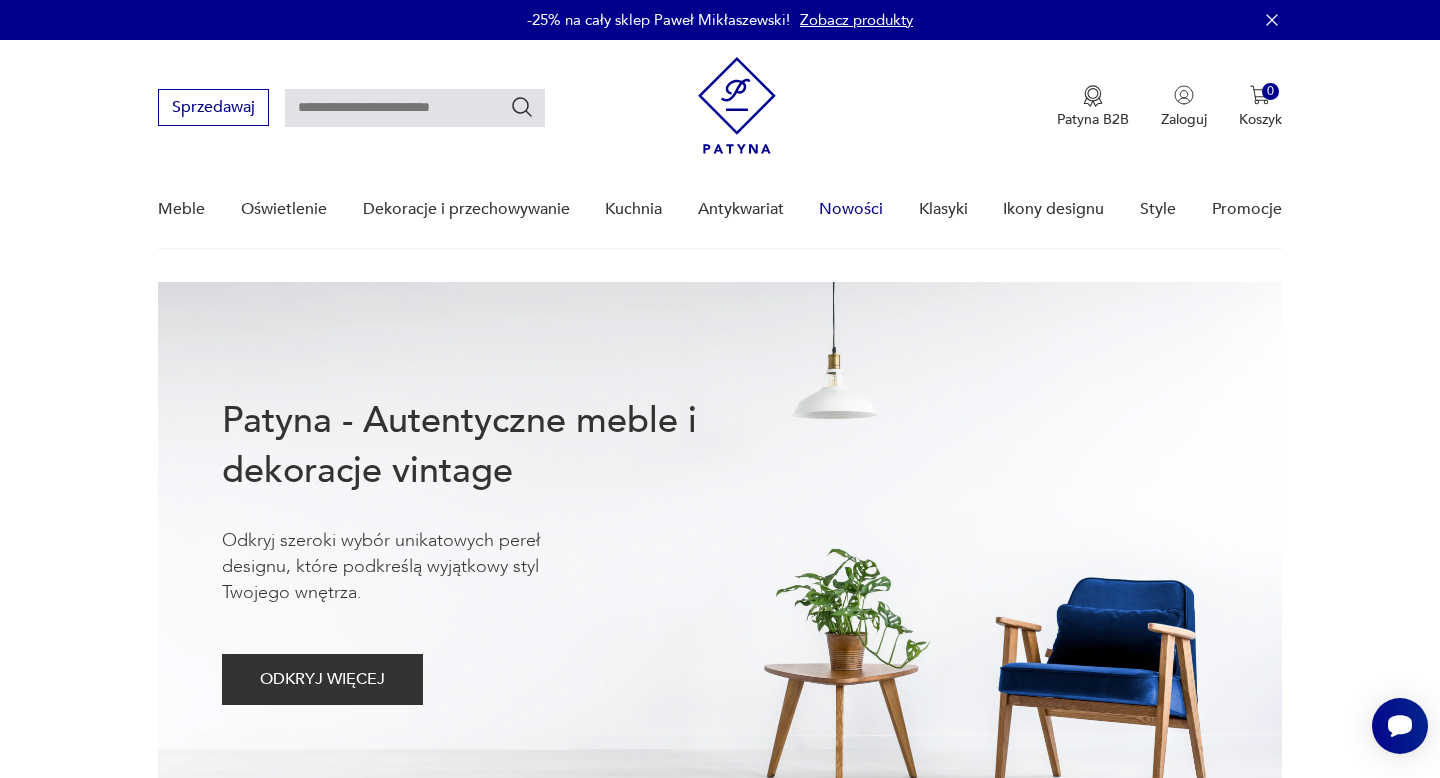 click on "Nowości" at bounding box center [851, 209] 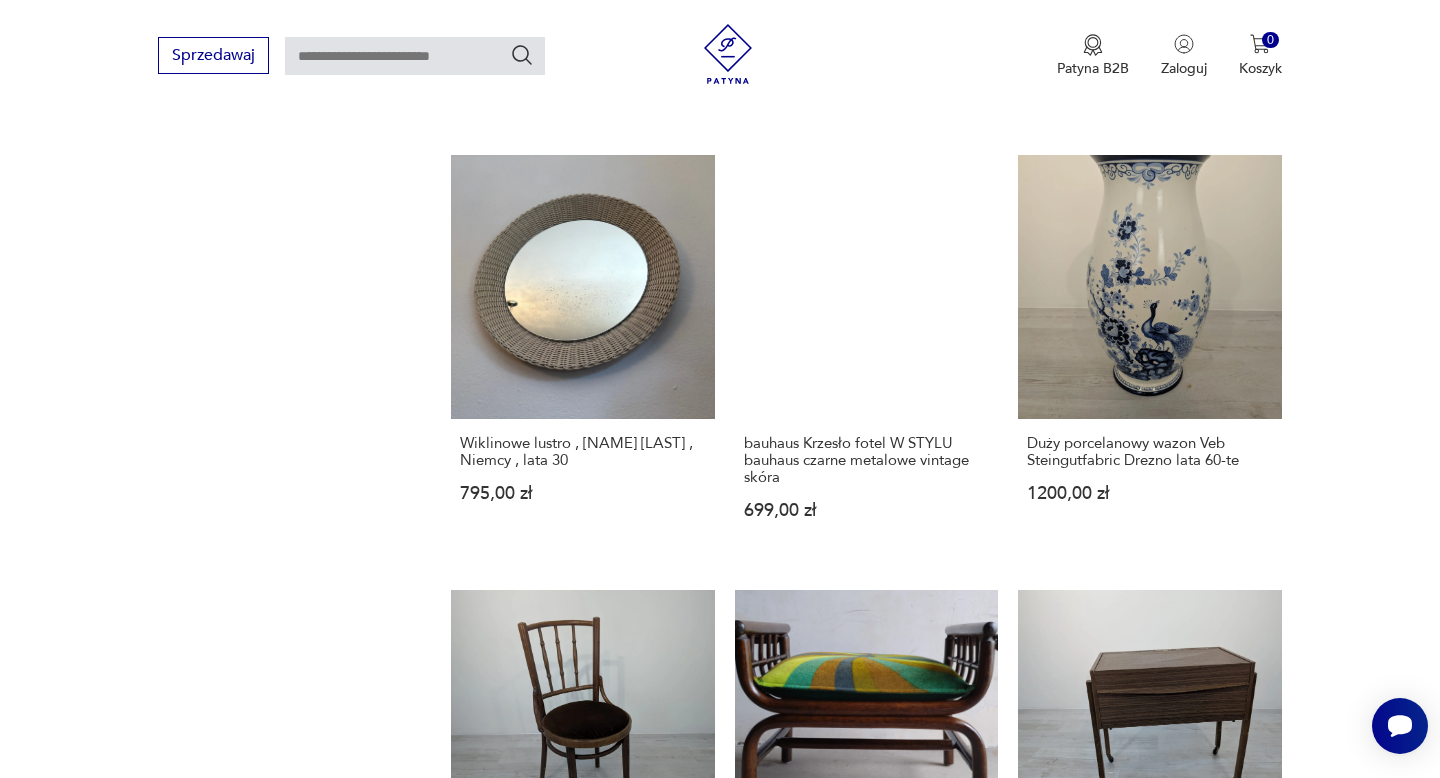 scroll, scrollTop: 1756, scrollLeft: 0, axis: vertical 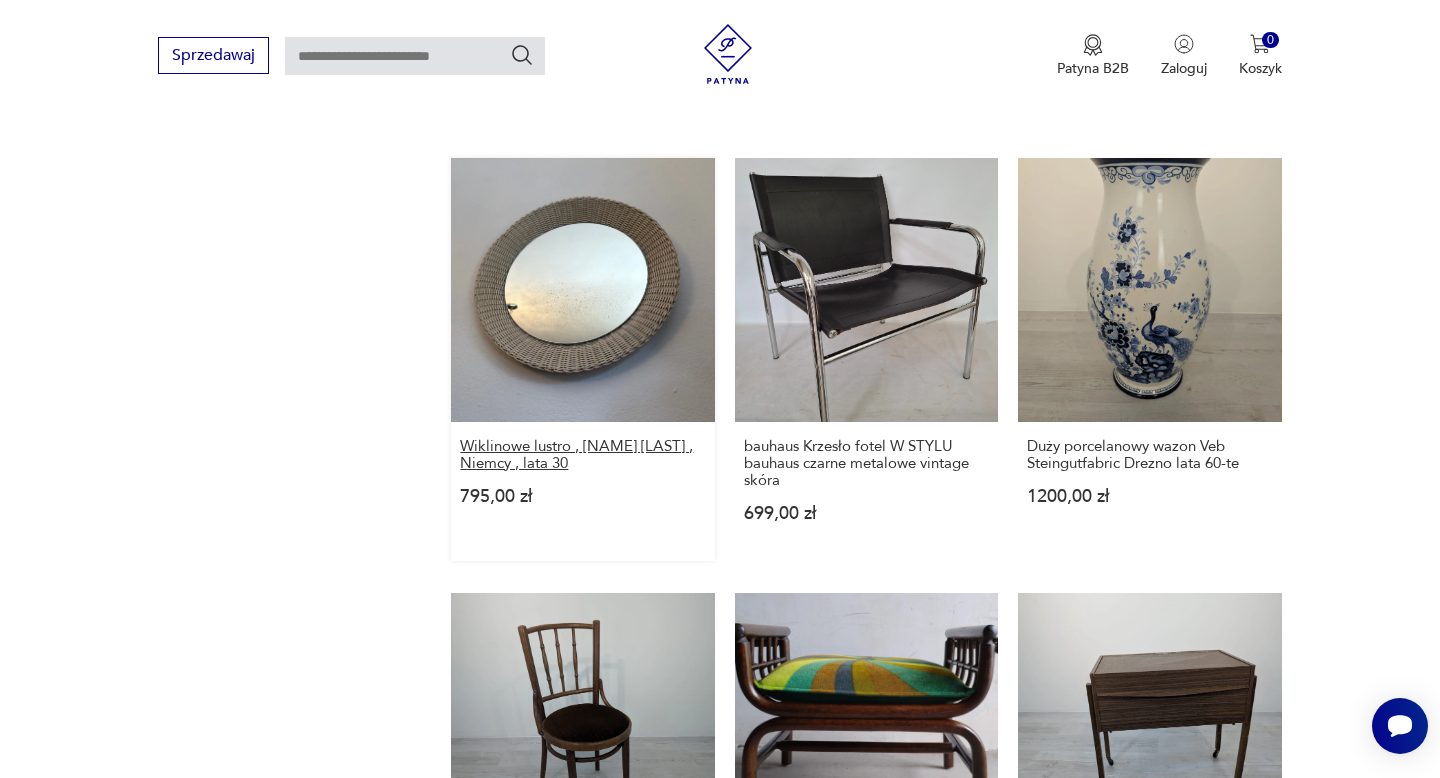 click on "Wiklinowe lustro , [NAME] [LAST] , Niemcy , lata 30" at bounding box center [582, 455] 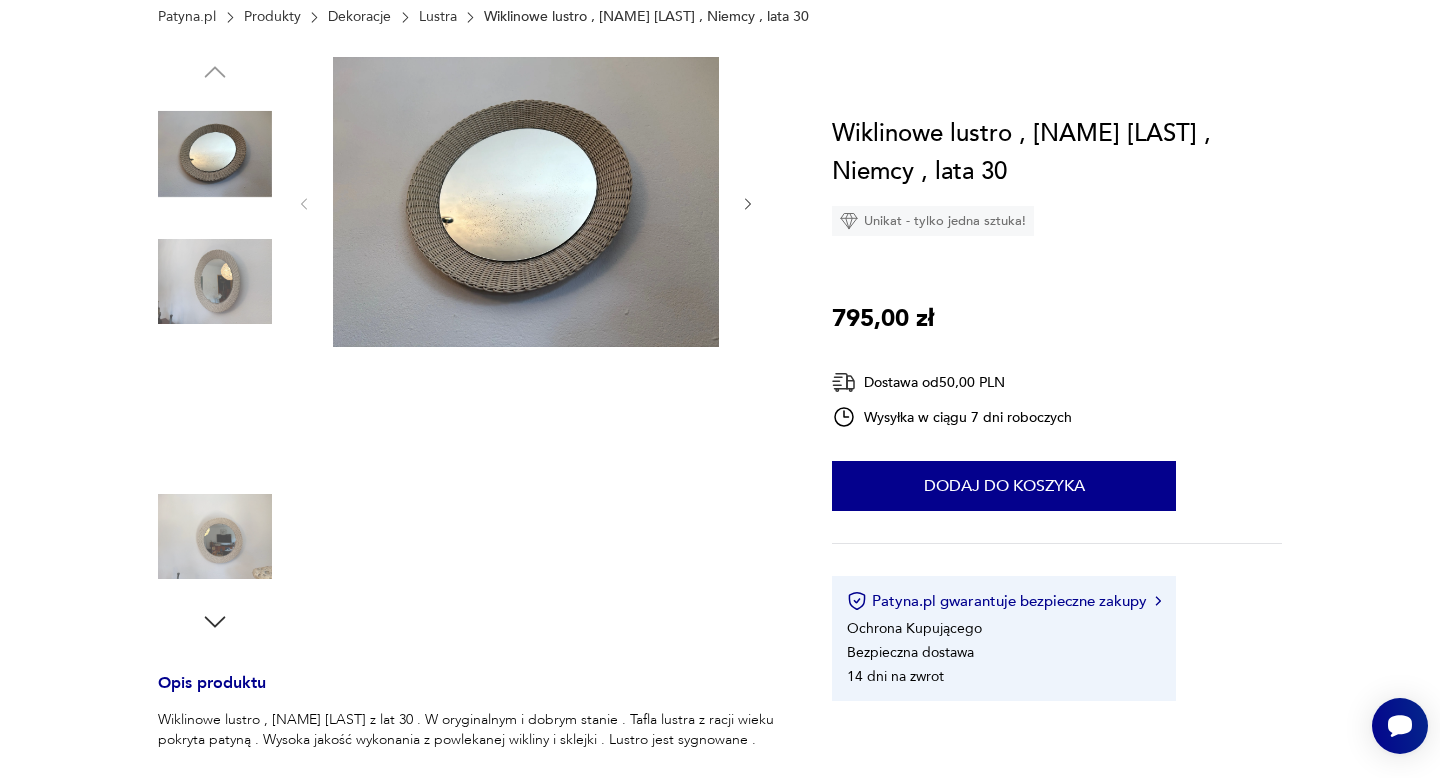 scroll, scrollTop: 0, scrollLeft: 0, axis: both 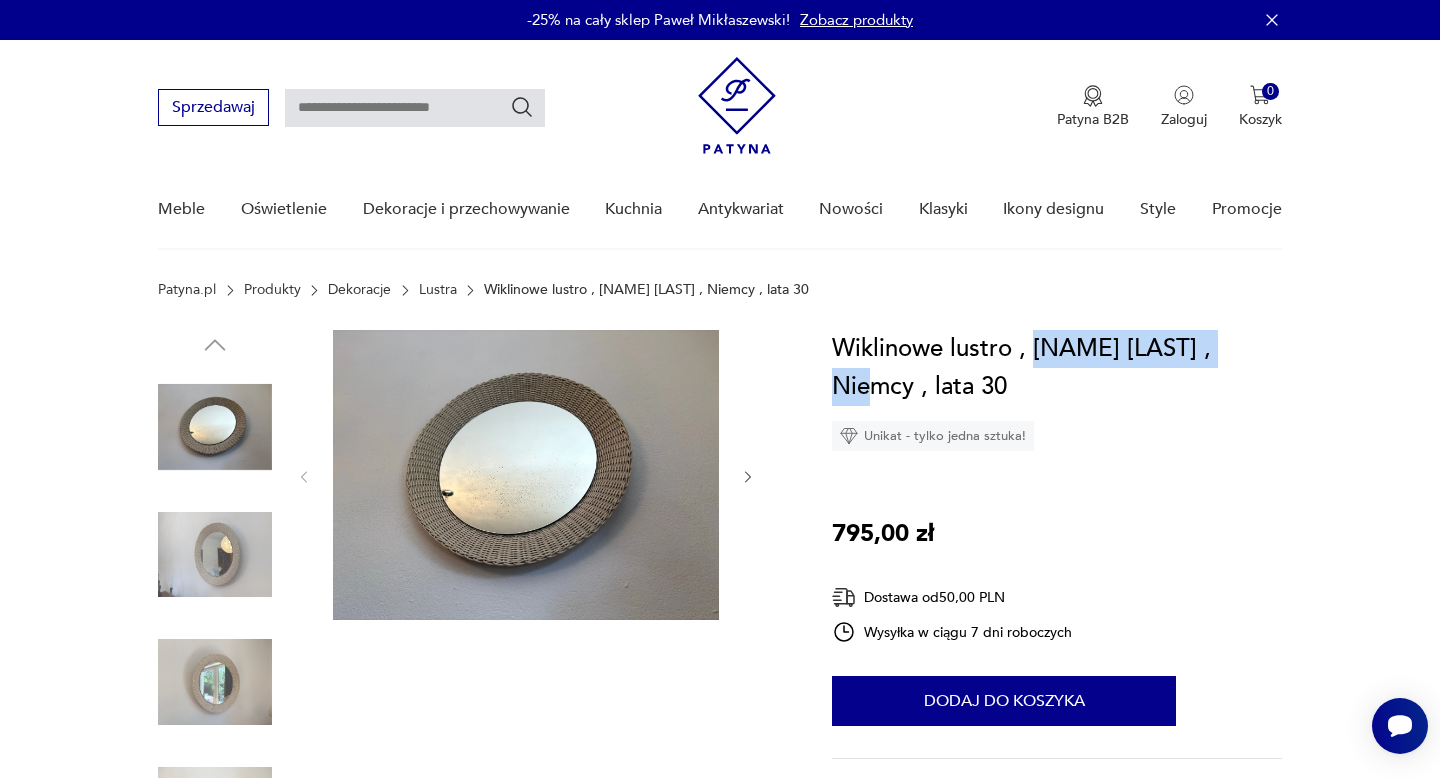 drag, startPoint x: 1258, startPoint y: 348, endPoint x: 1034, endPoint y: 350, distance: 224.00893 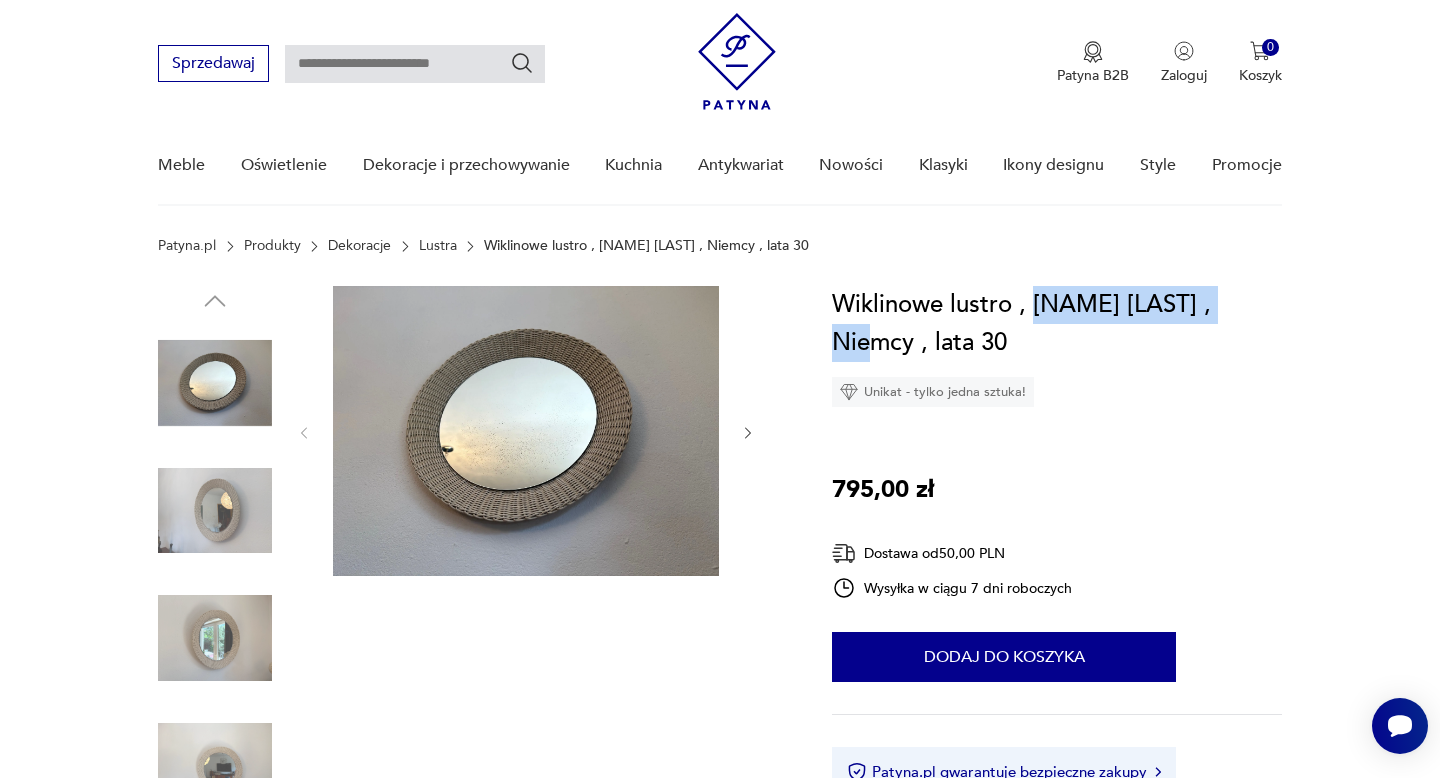 scroll, scrollTop: 48, scrollLeft: 0, axis: vertical 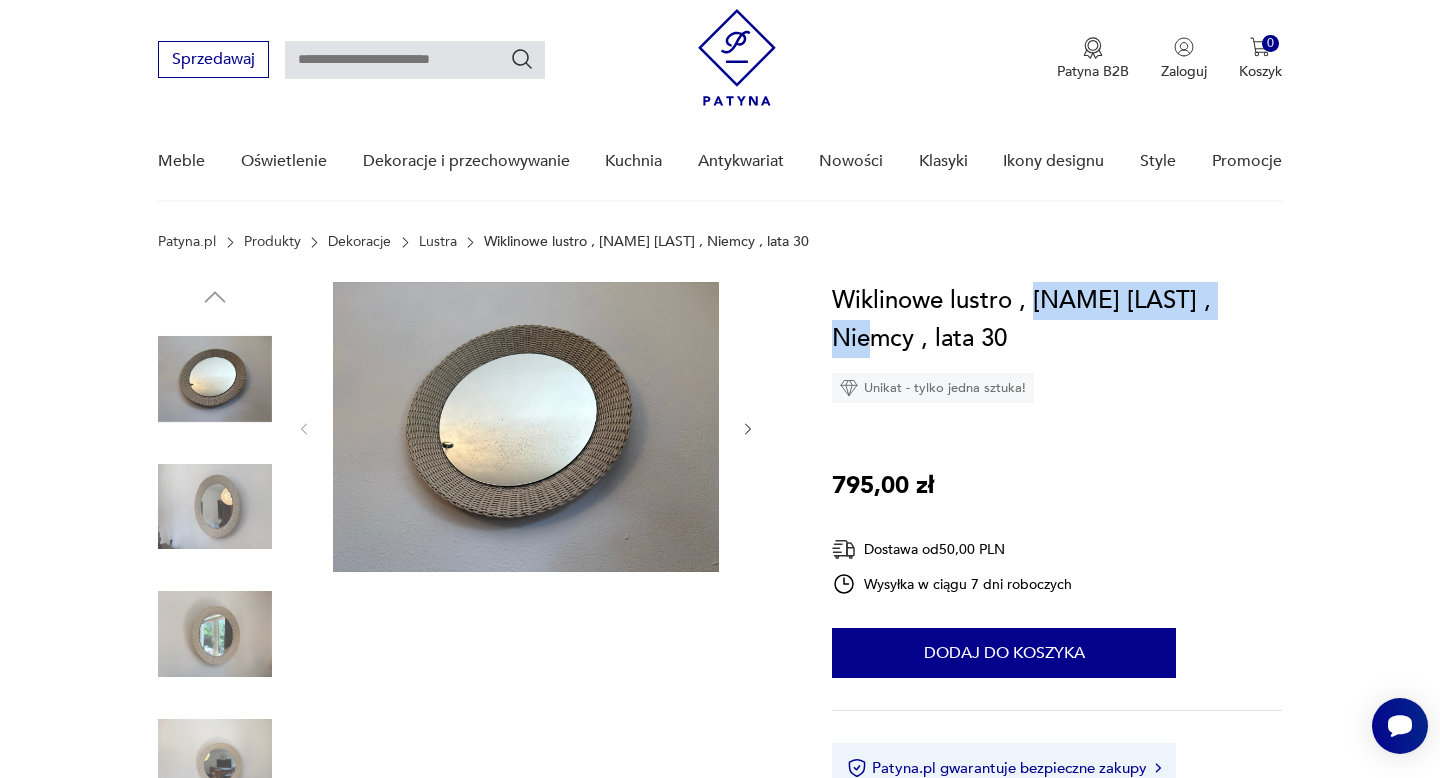 click on "Wiklinowe lustro , [NAME] [LAST] , Niemcy , lata 30 Unikat - tylko jedna sztuka!" at bounding box center (1056, 342) 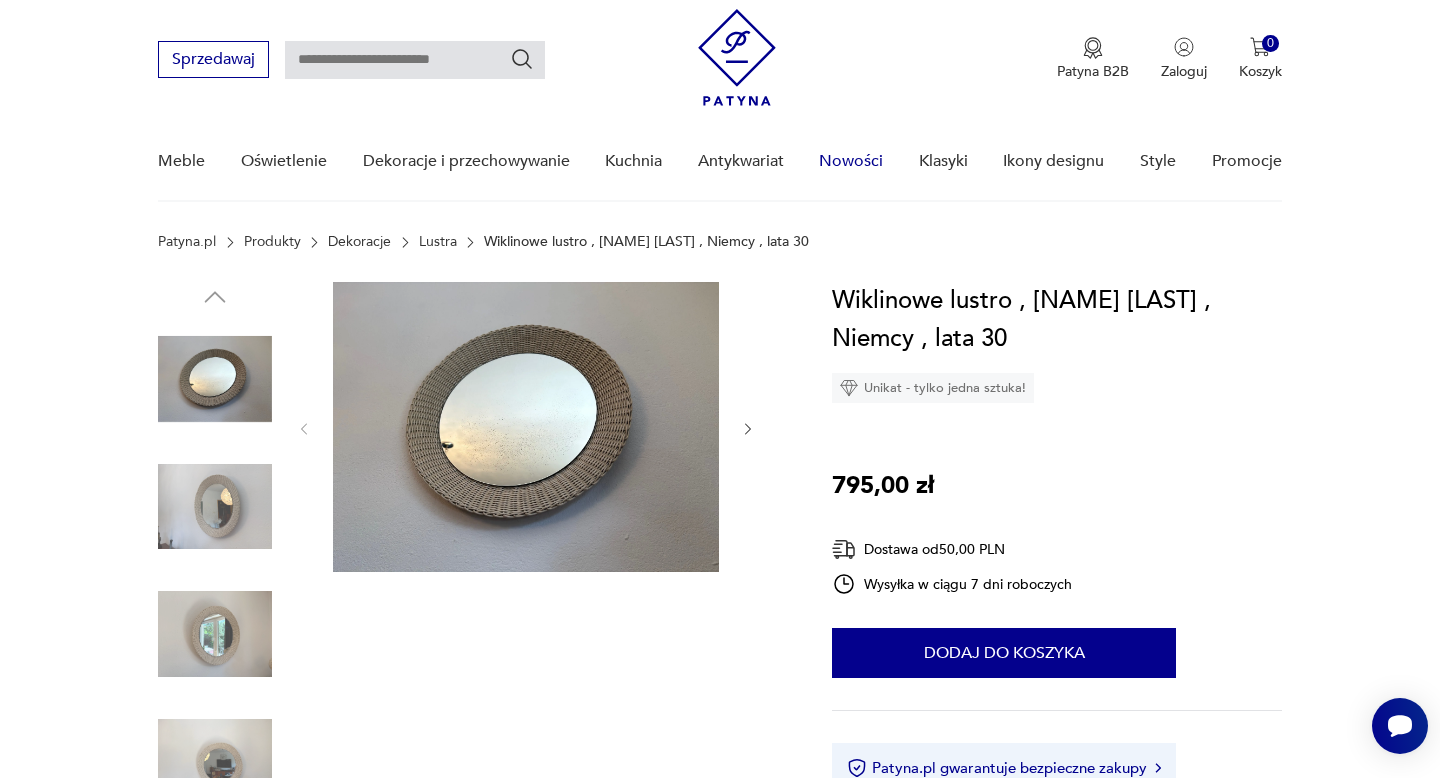 click on "Nowości" at bounding box center (851, 161) 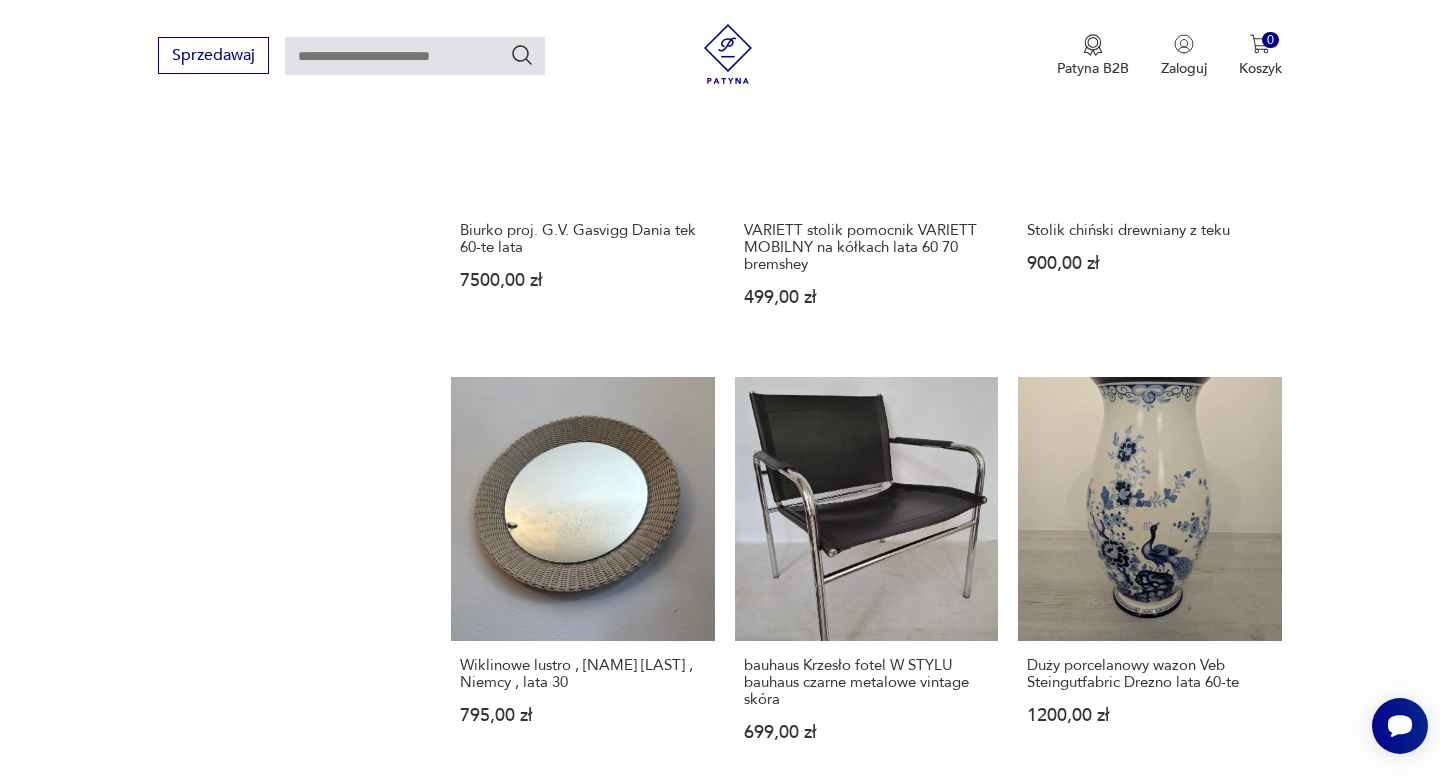 scroll, scrollTop: 1557, scrollLeft: 0, axis: vertical 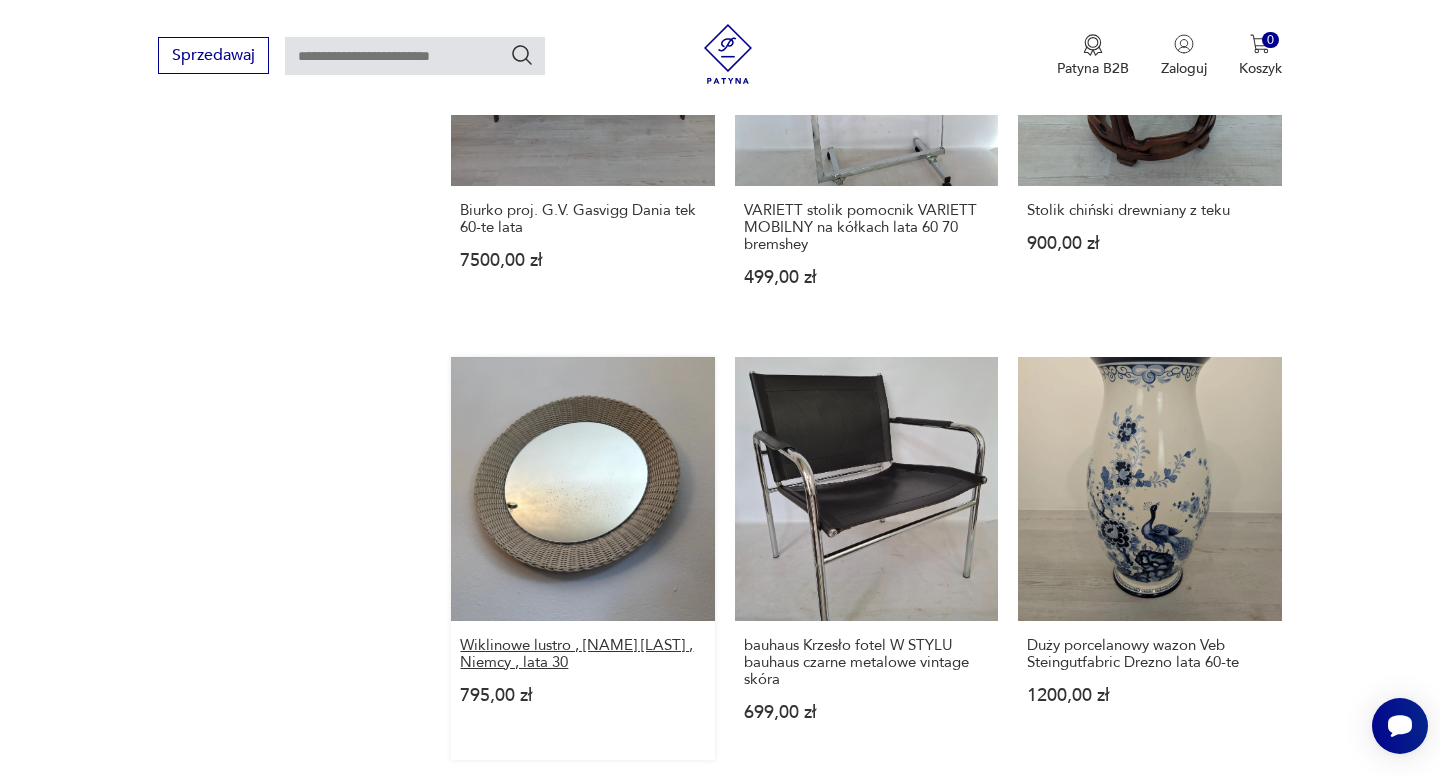 click on "Wiklinowe lustro , [NAME] [LAST] , Niemcy , lata 30" at bounding box center (582, 654) 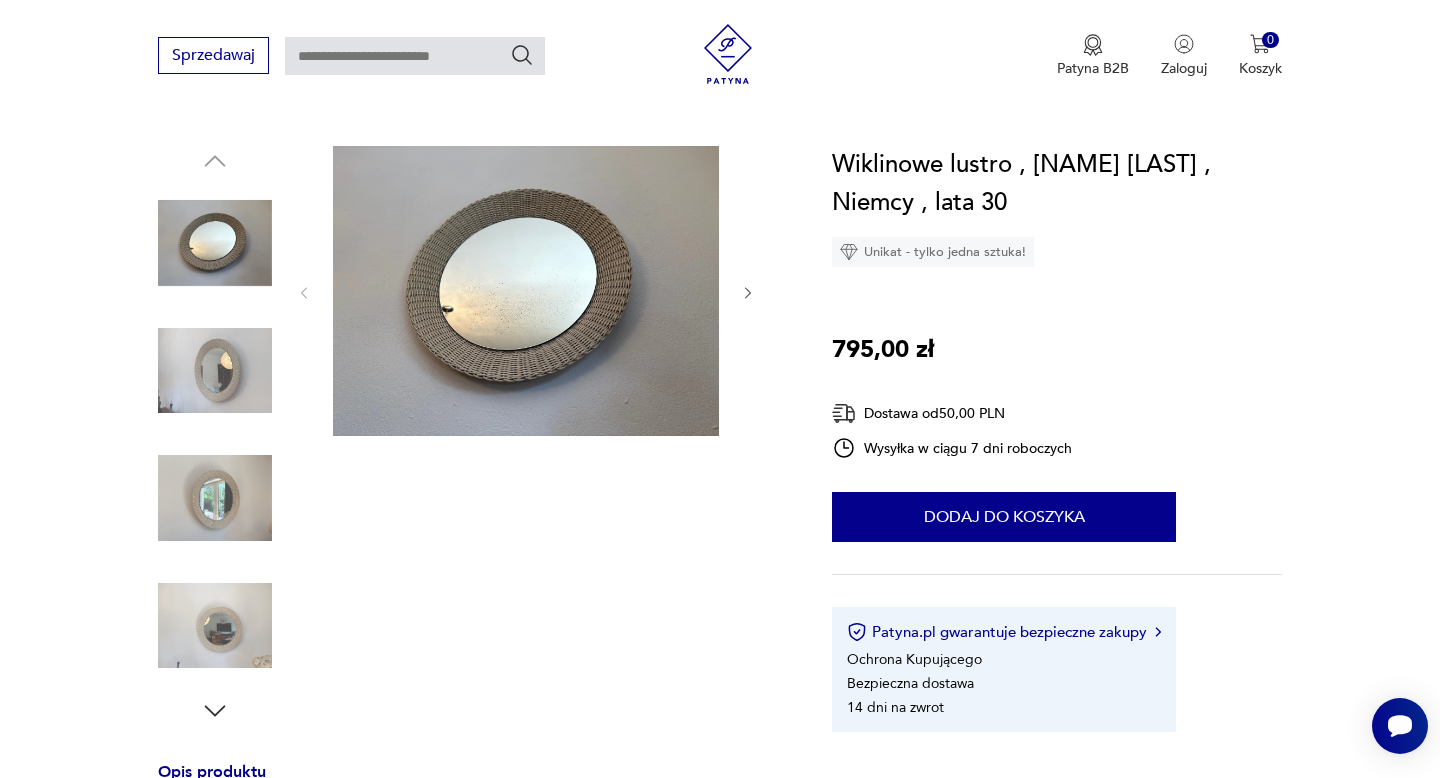 scroll, scrollTop: 183, scrollLeft: 0, axis: vertical 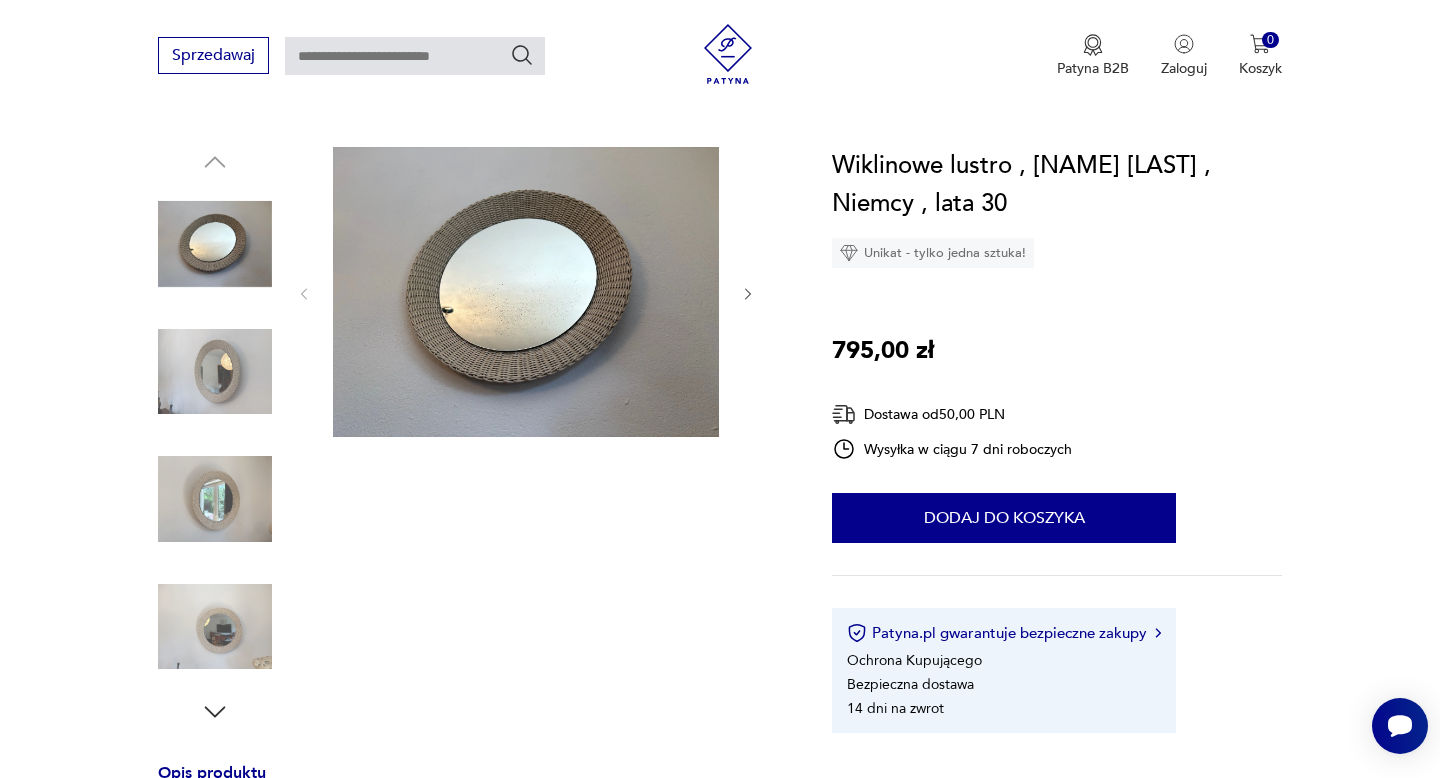 click 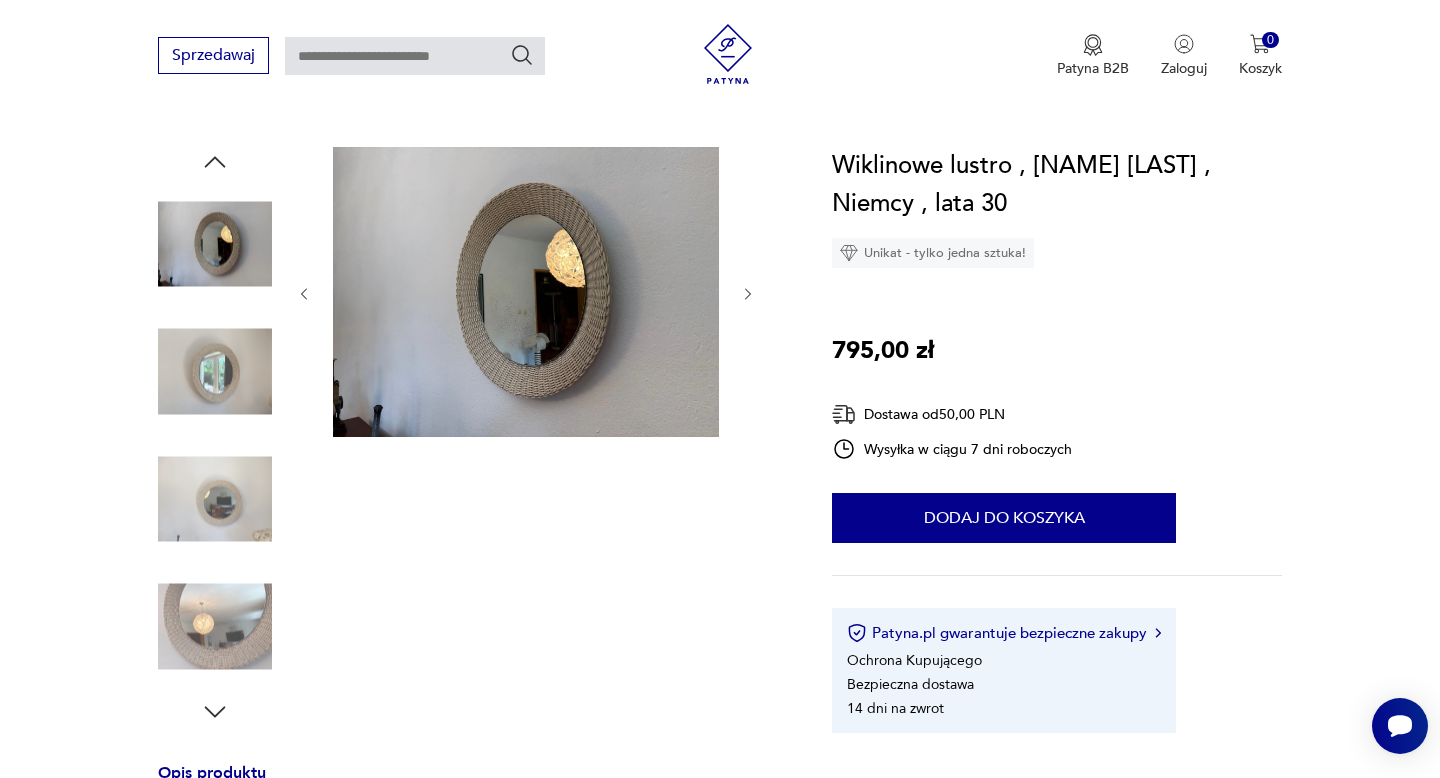 click 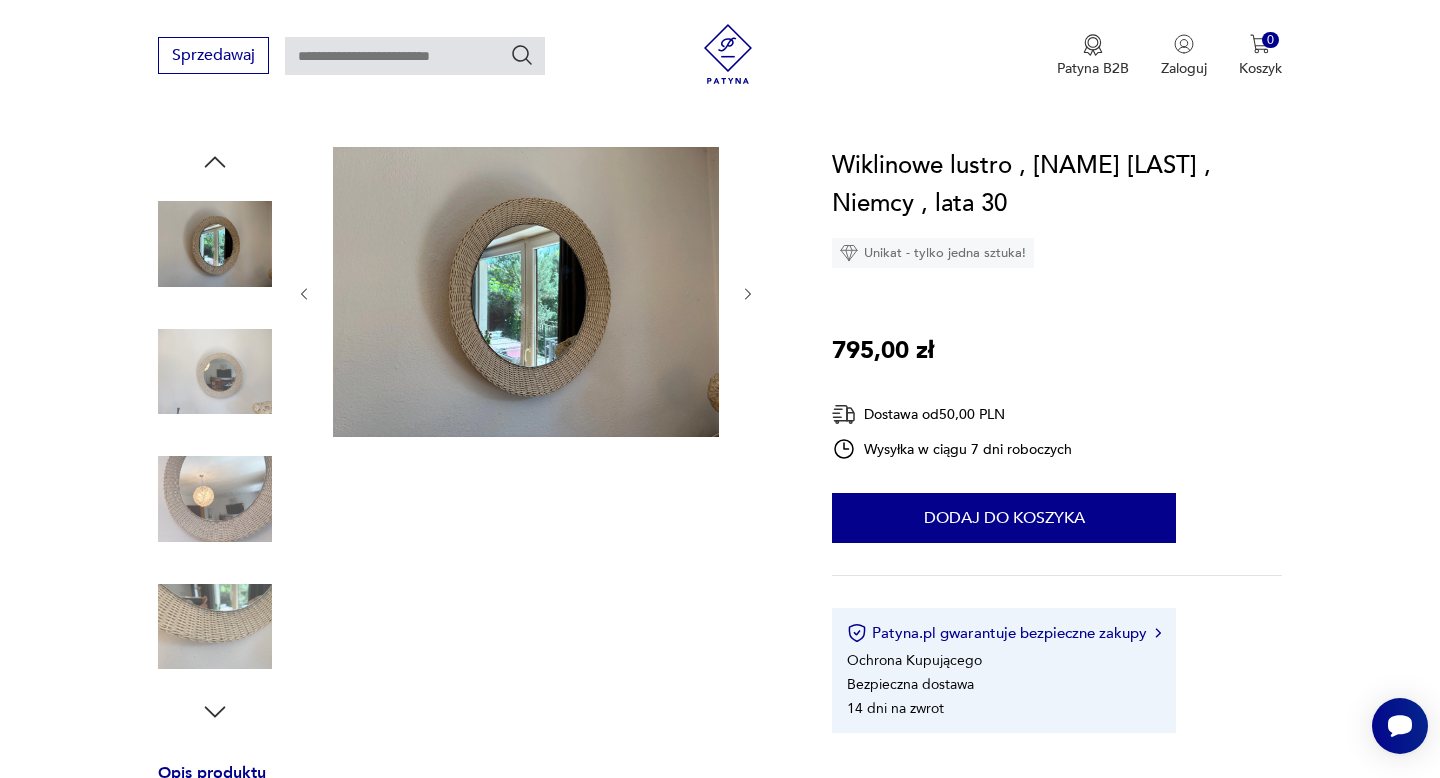 click 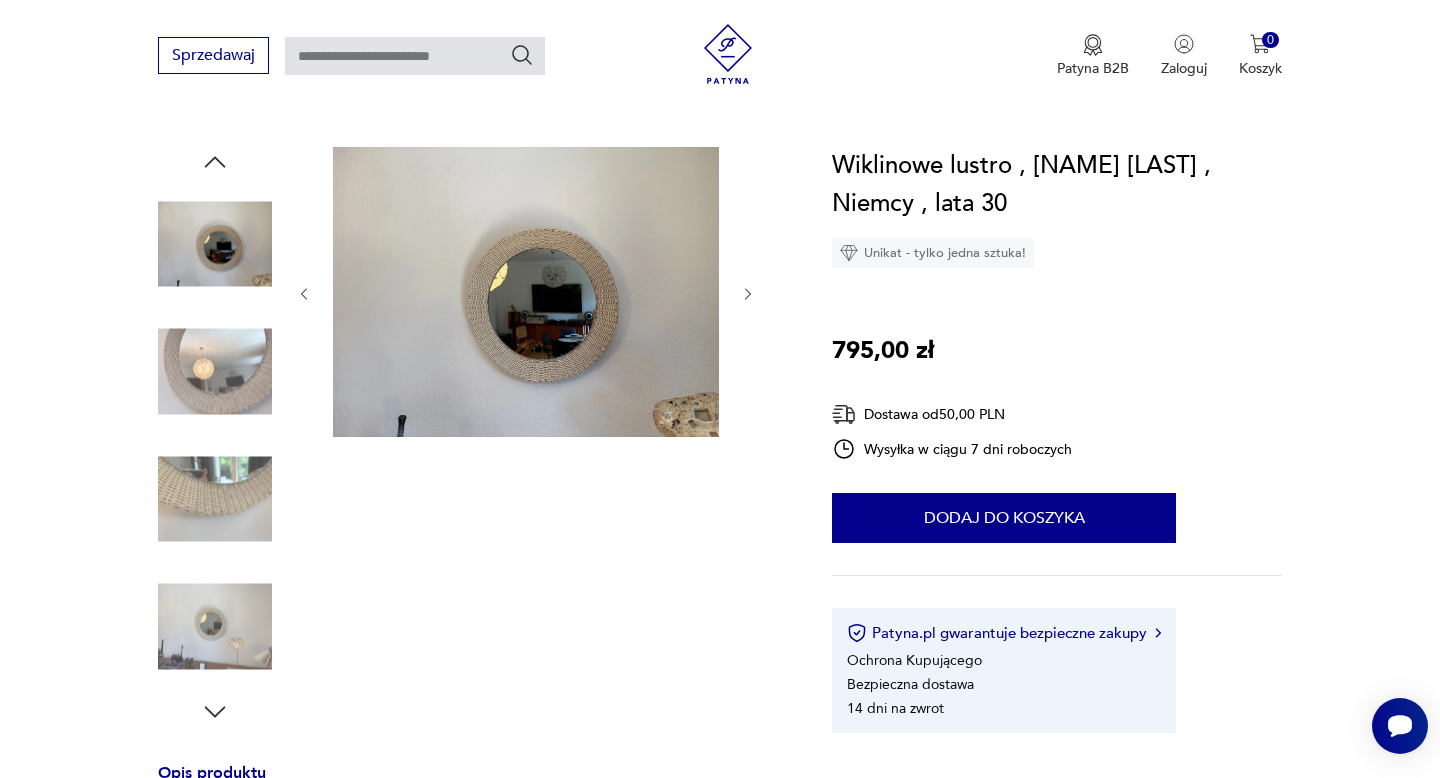 click 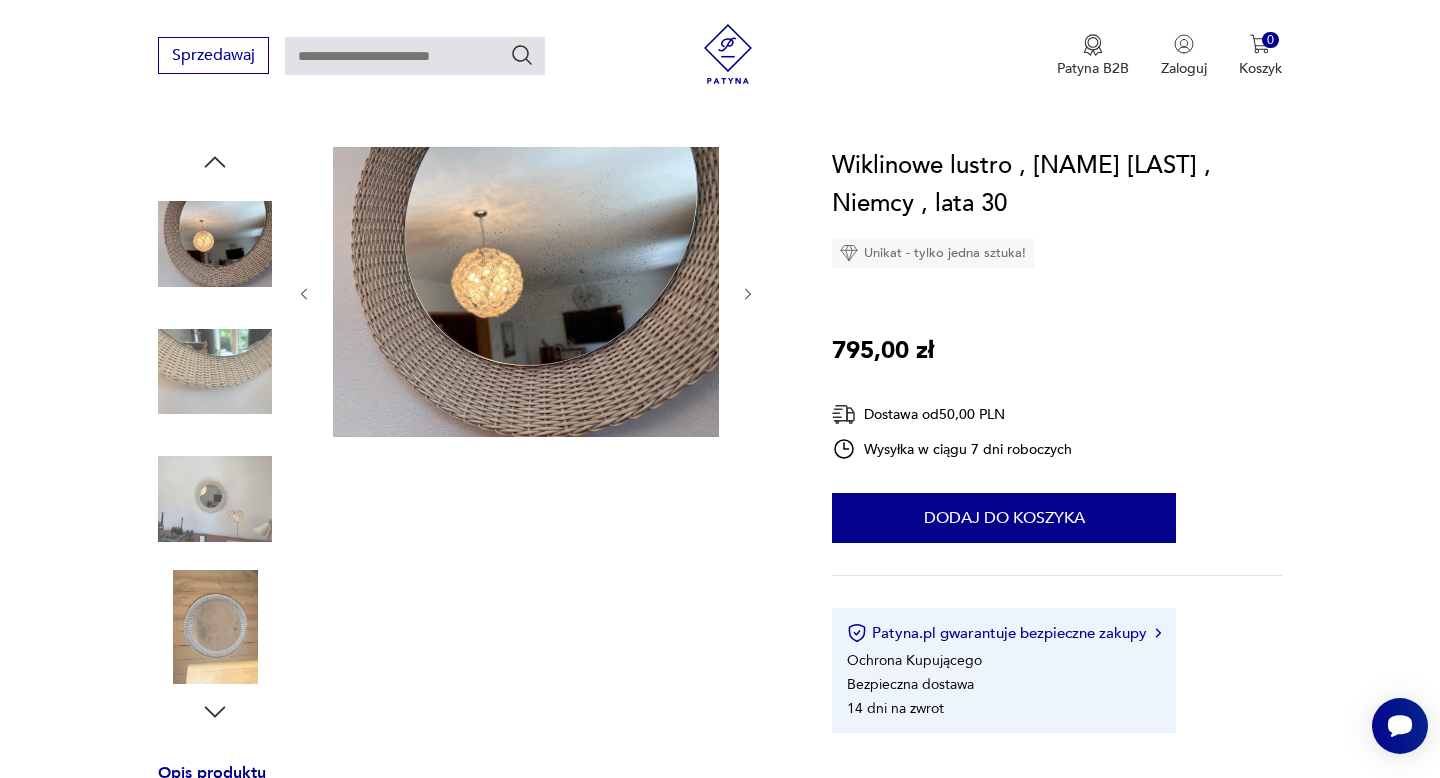 click 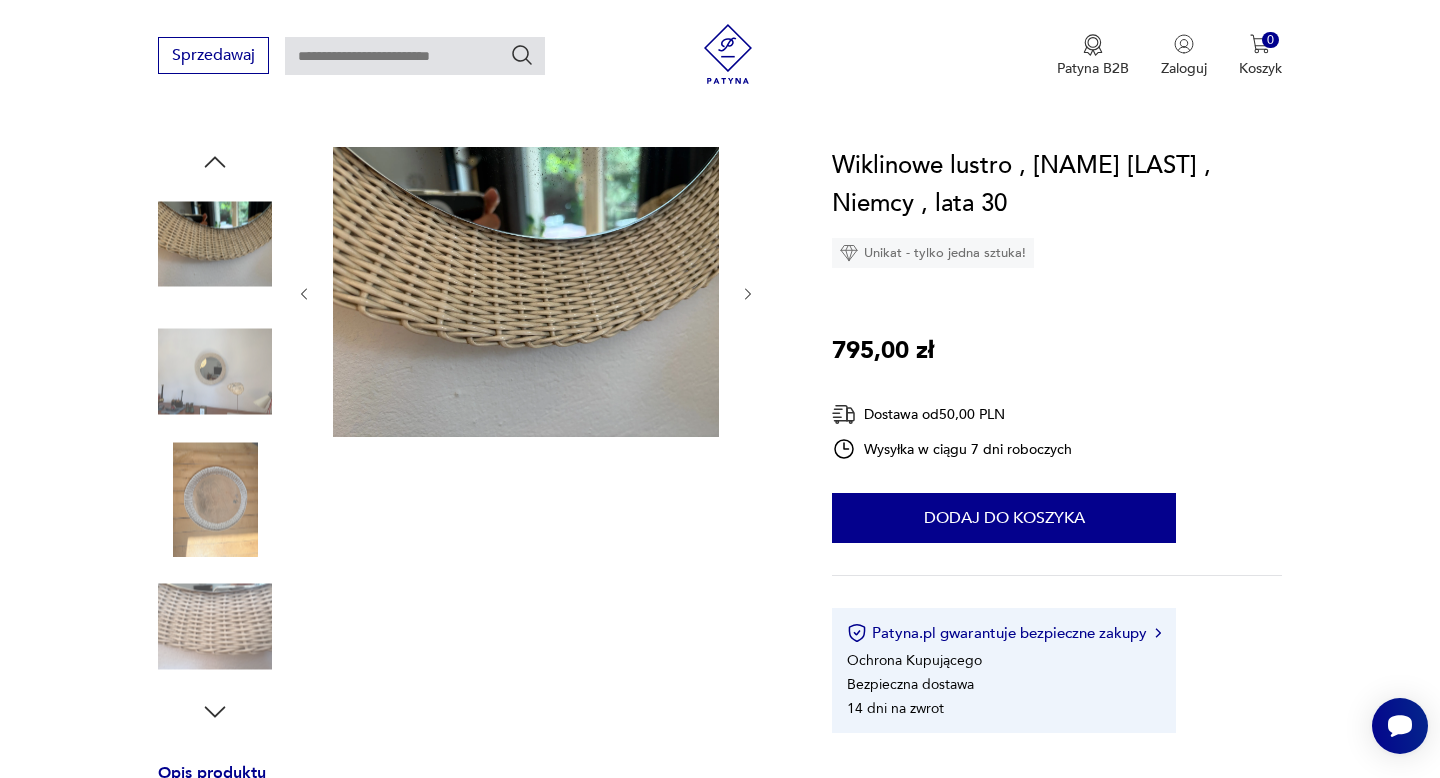click 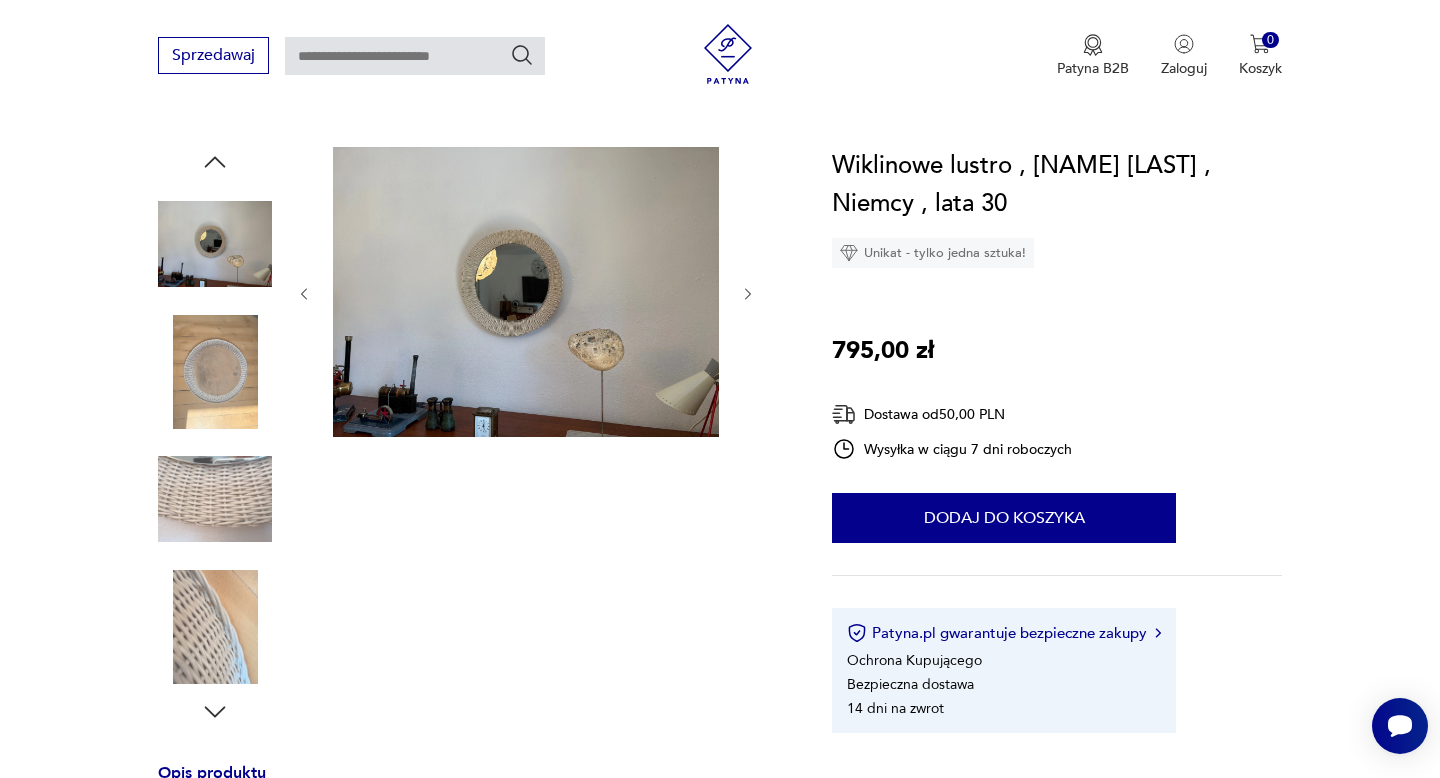 click 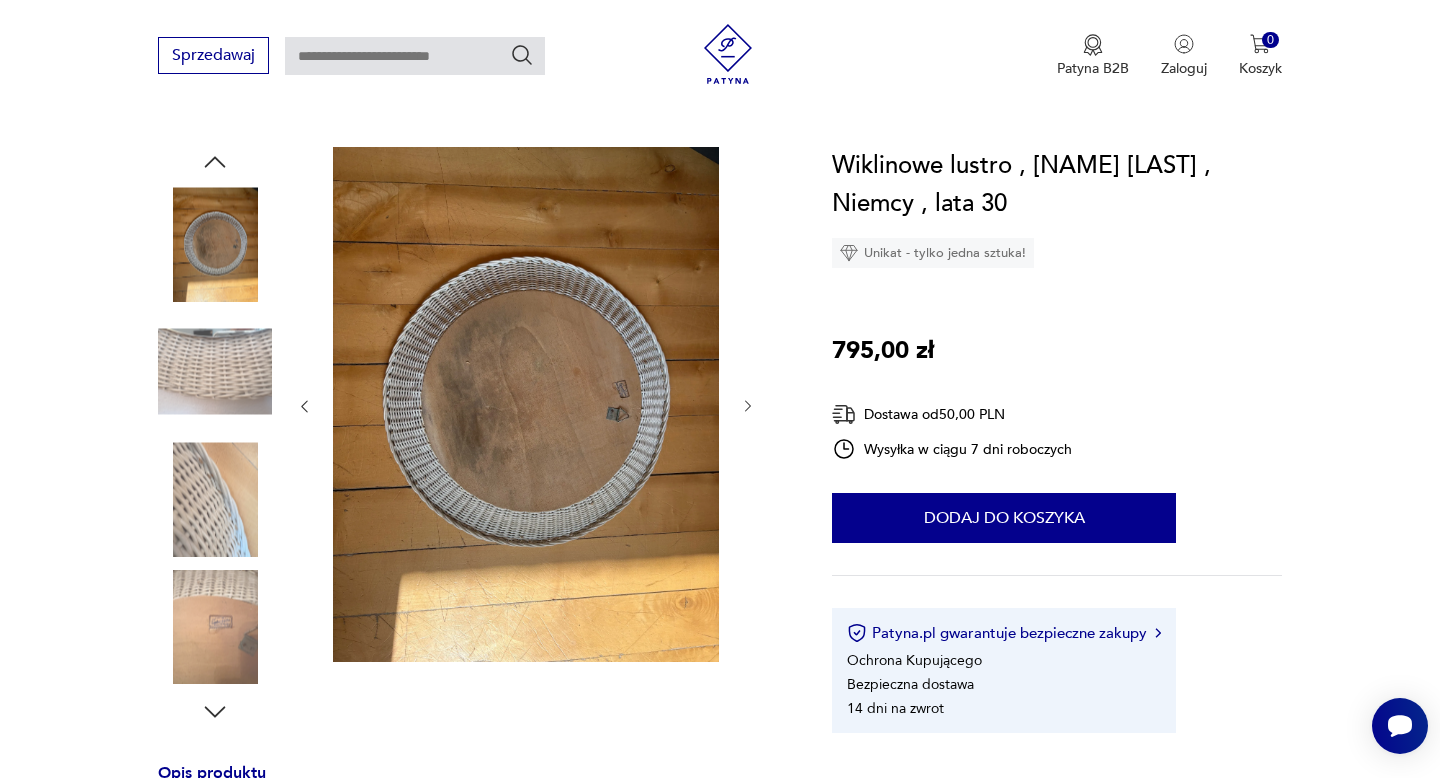 click at bounding box center (526, 406) 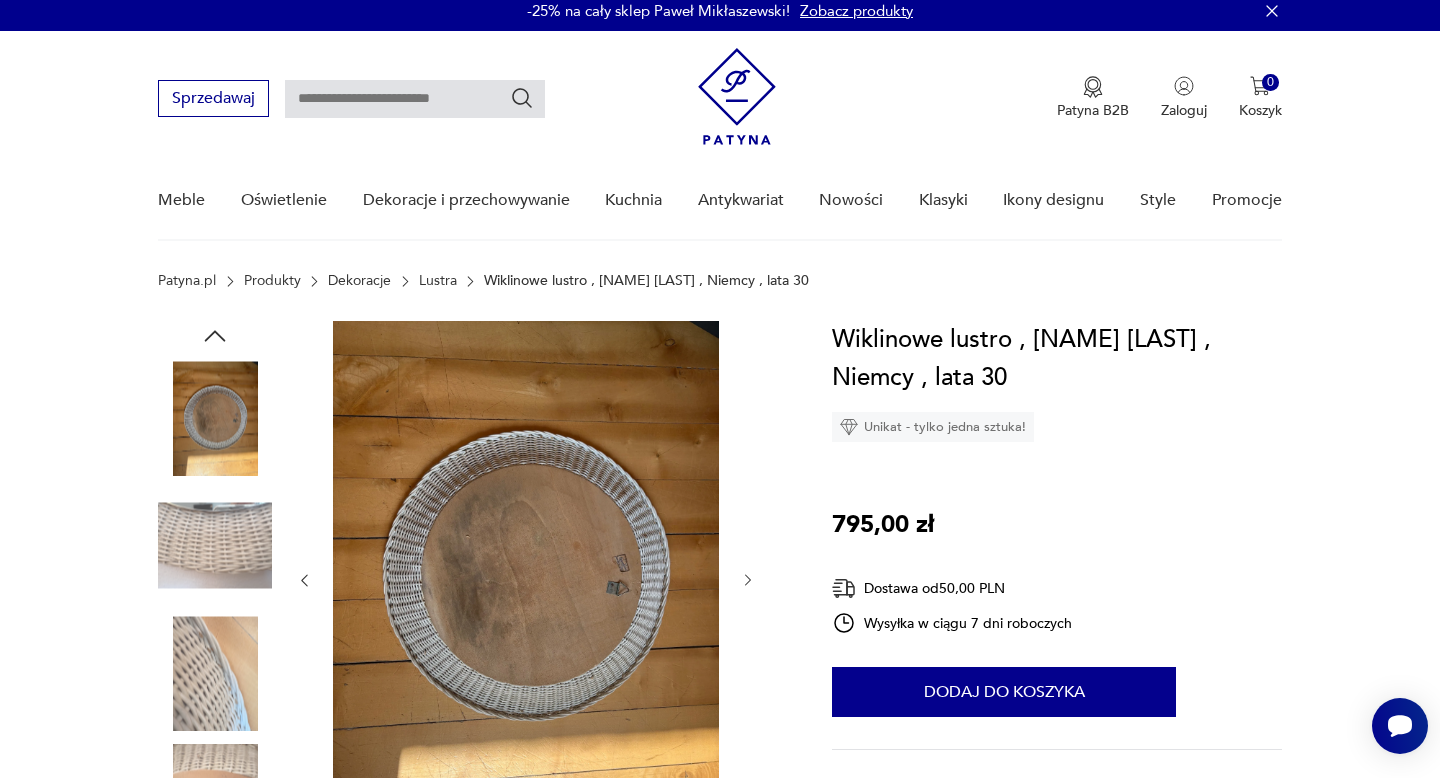 scroll, scrollTop: 0, scrollLeft: 0, axis: both 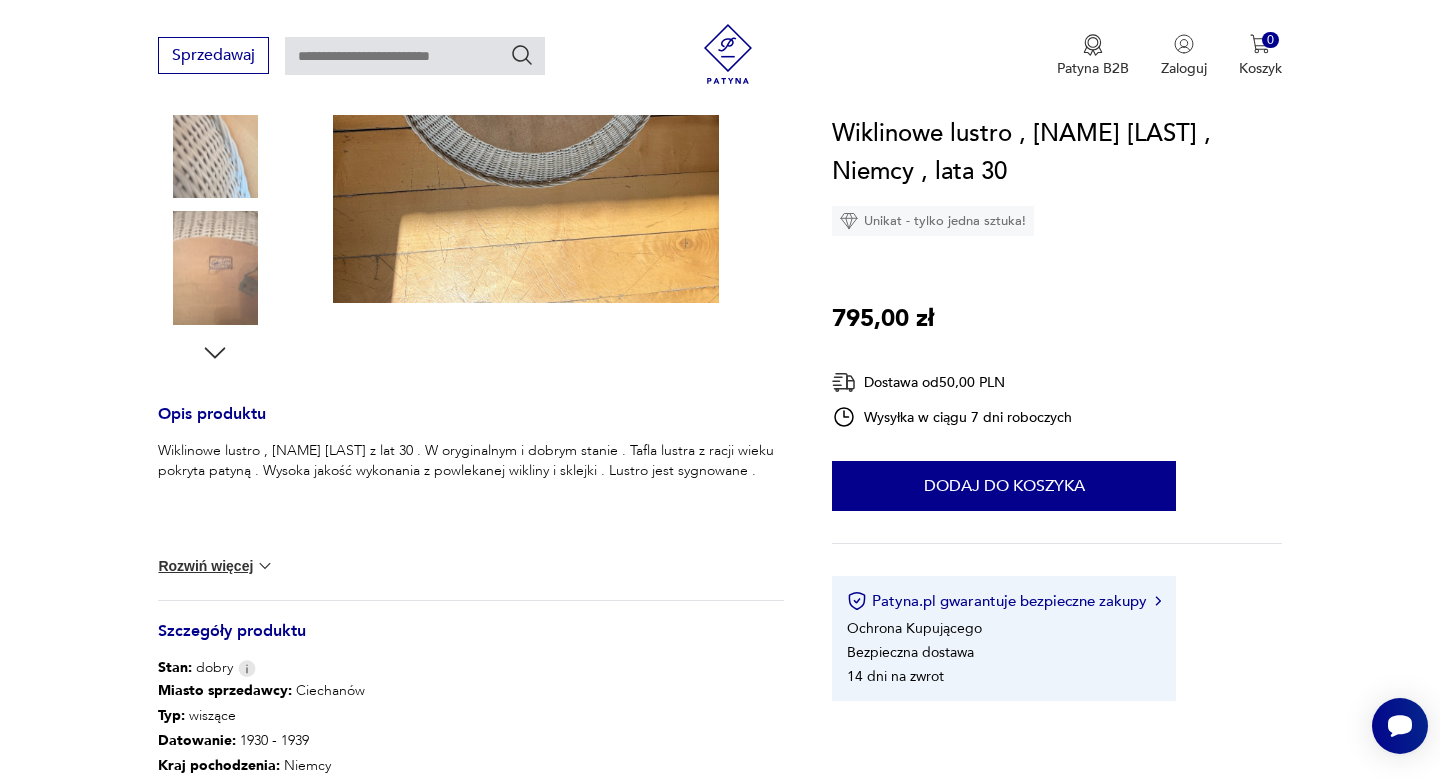 click at bounding box center [215, 268] 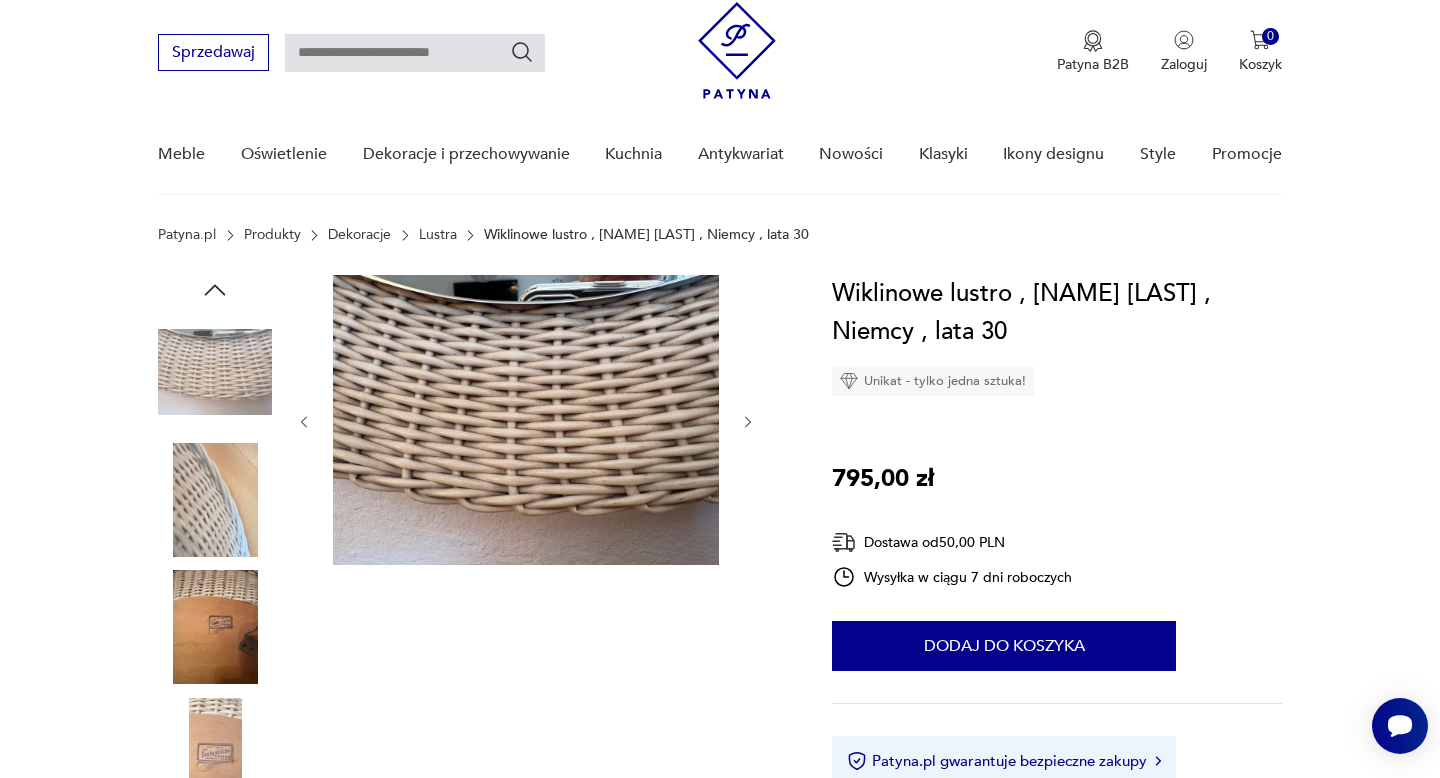 scroll, scrollTop: 56, scrollLeft: 0, axis: vertical 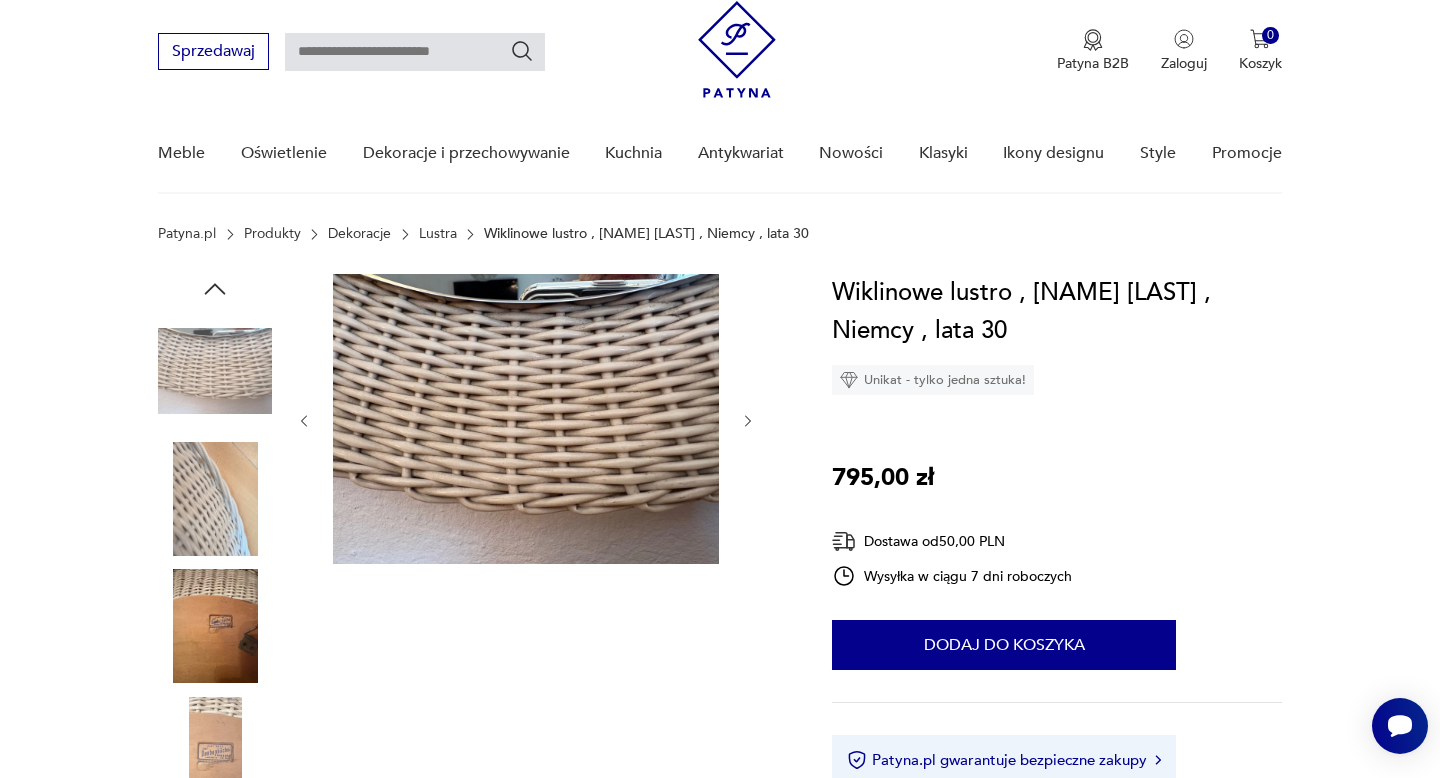 click at bounding box center [215, 754] 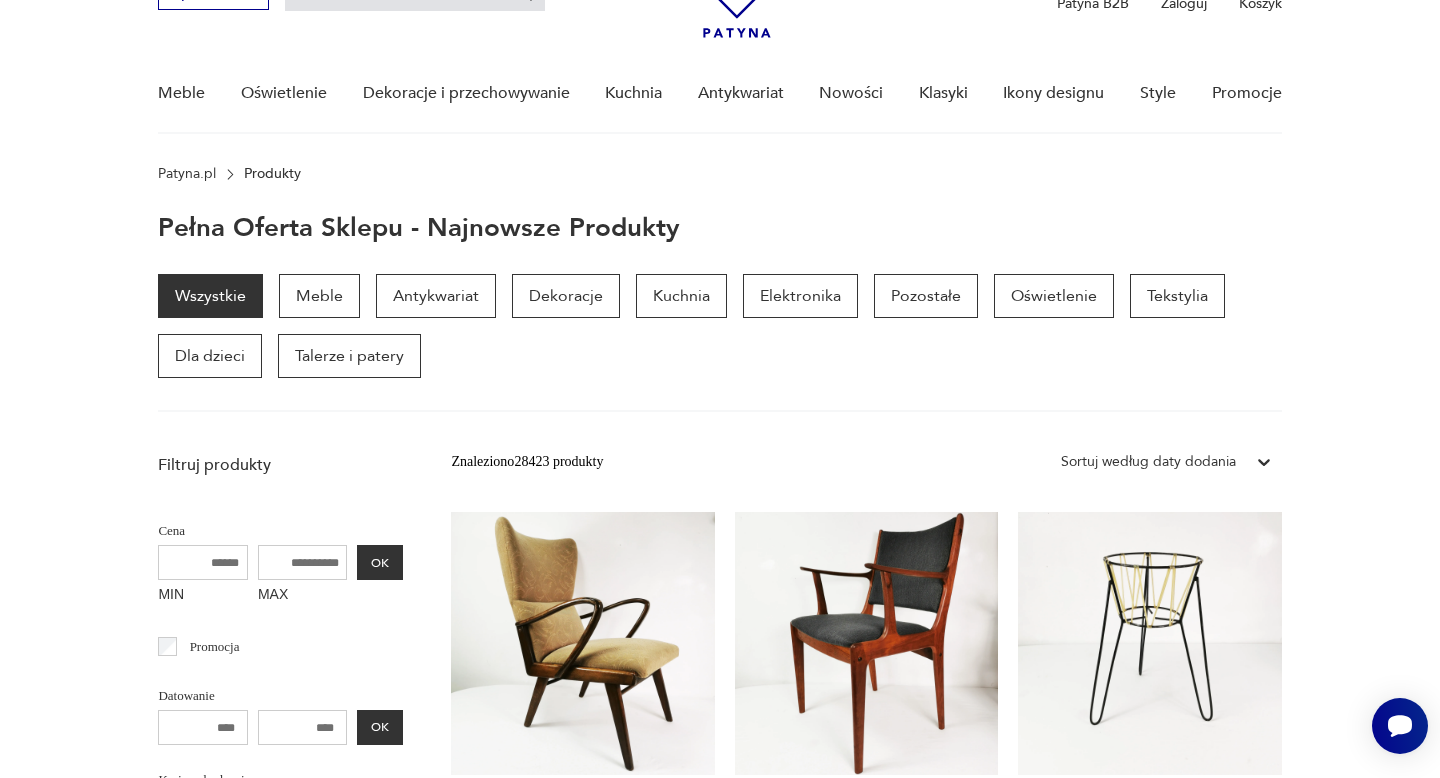 scroll, scrollTop: 119, scrollLeft: 0, axis: vertical 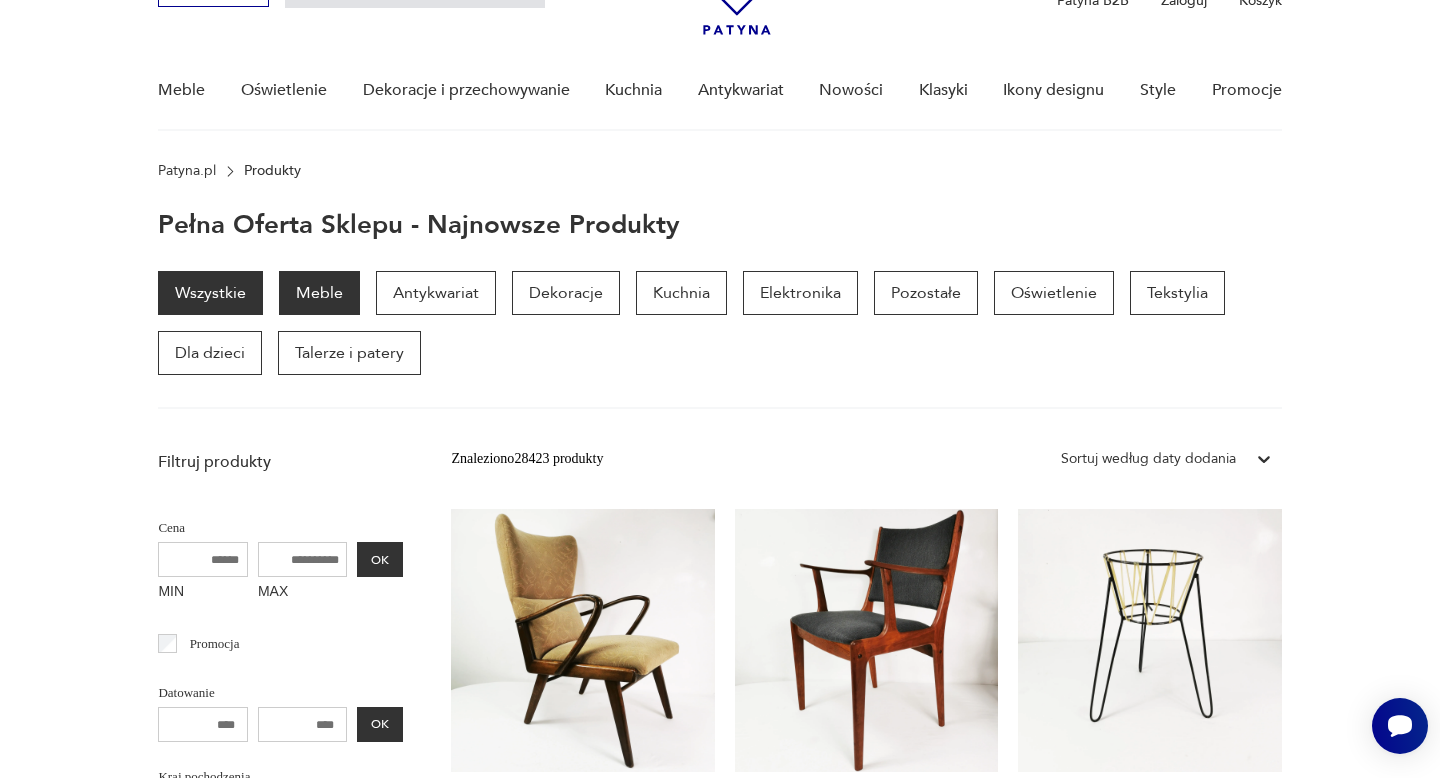 click on "Meble" at bounding box center (319, 293) 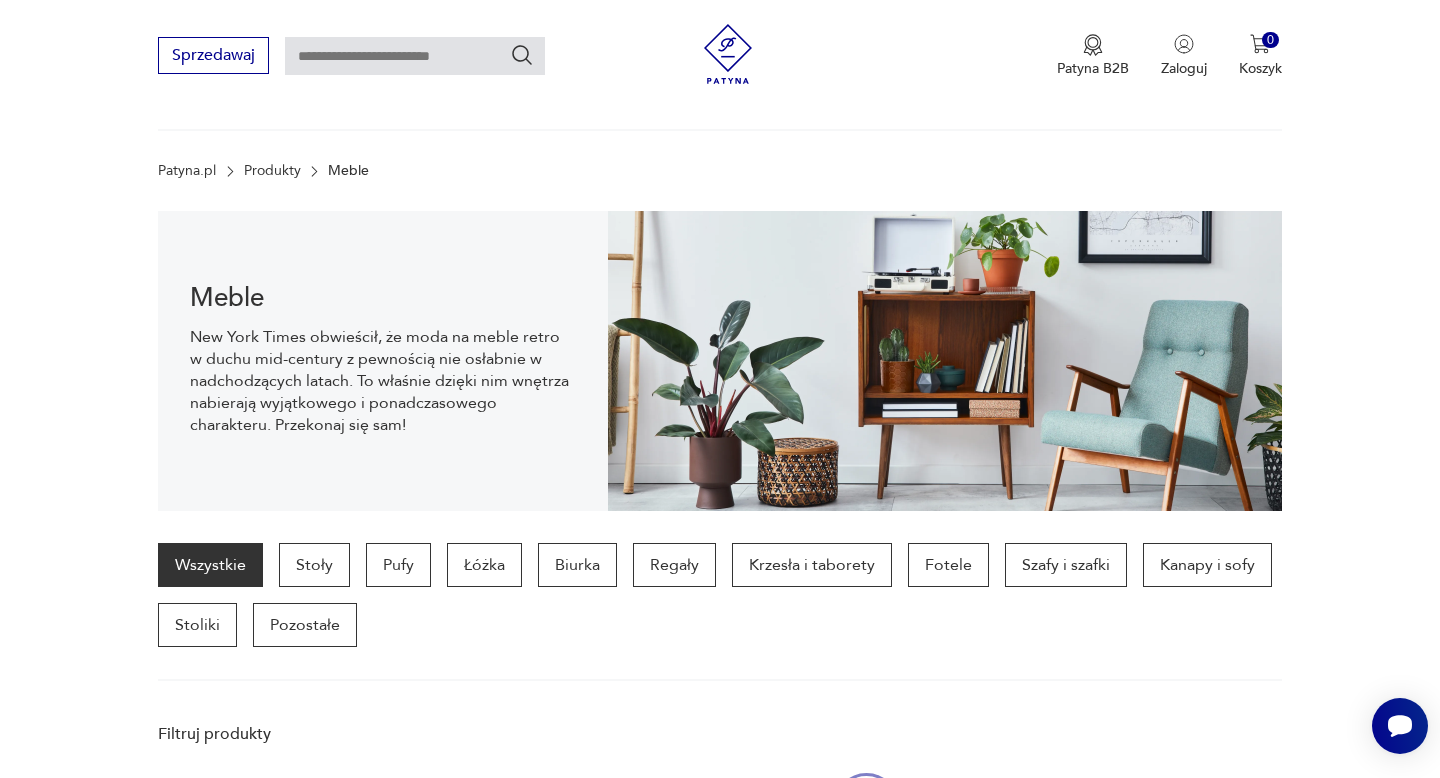 scroll, scrollTop: 200, scrollLeft: 0, axis: vertical 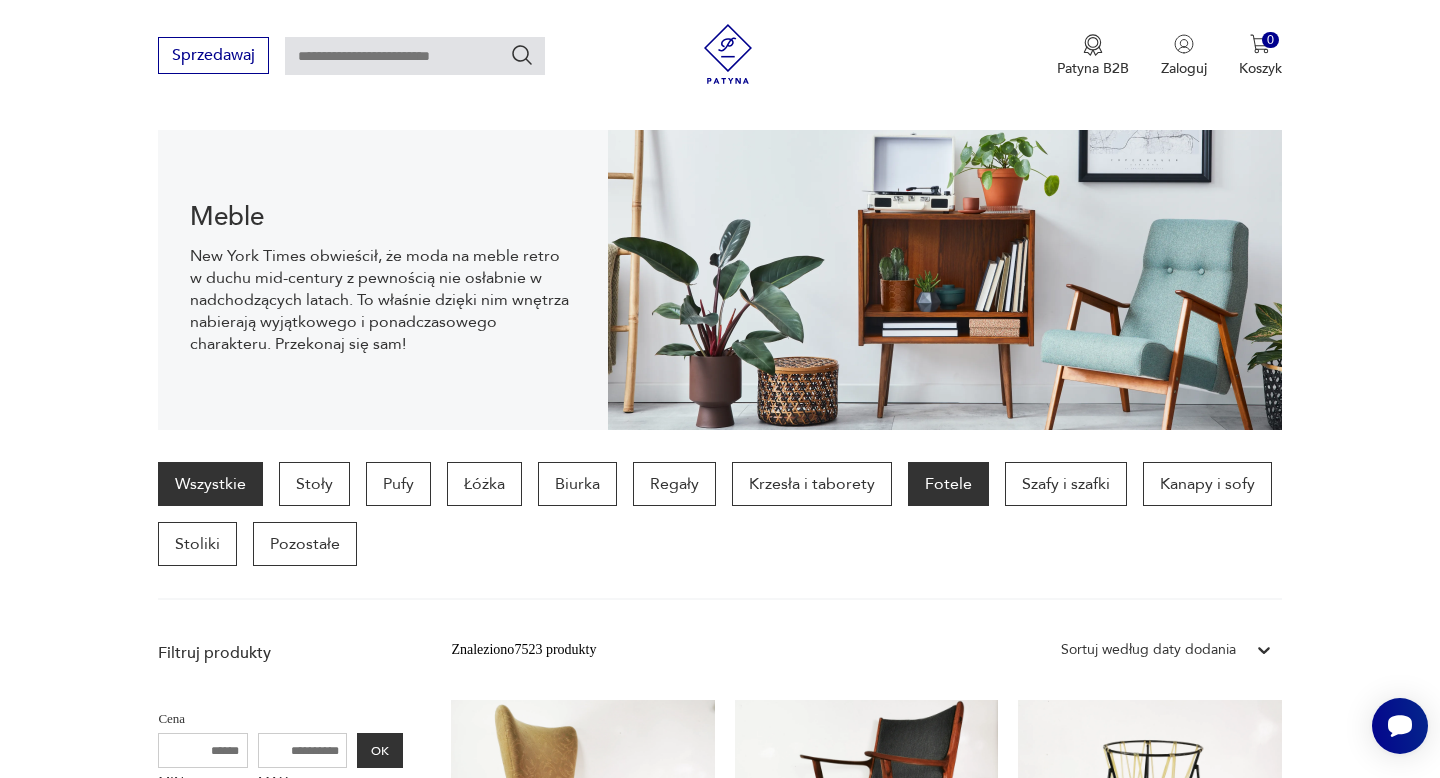 click on "Fotele" at bounding box center (948, 484) 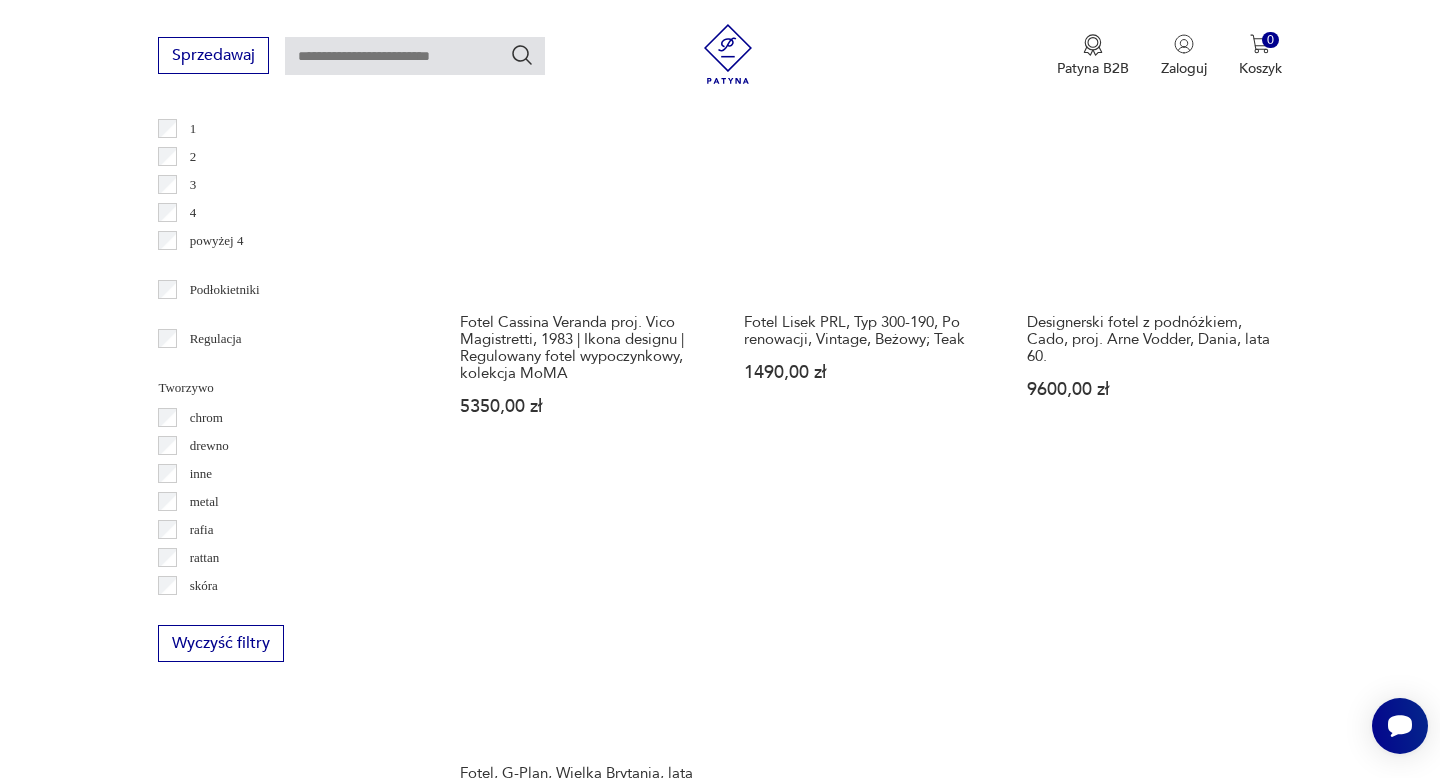 scroll, scrollTop: 2624, scrollLeft: 0, axis: vertical 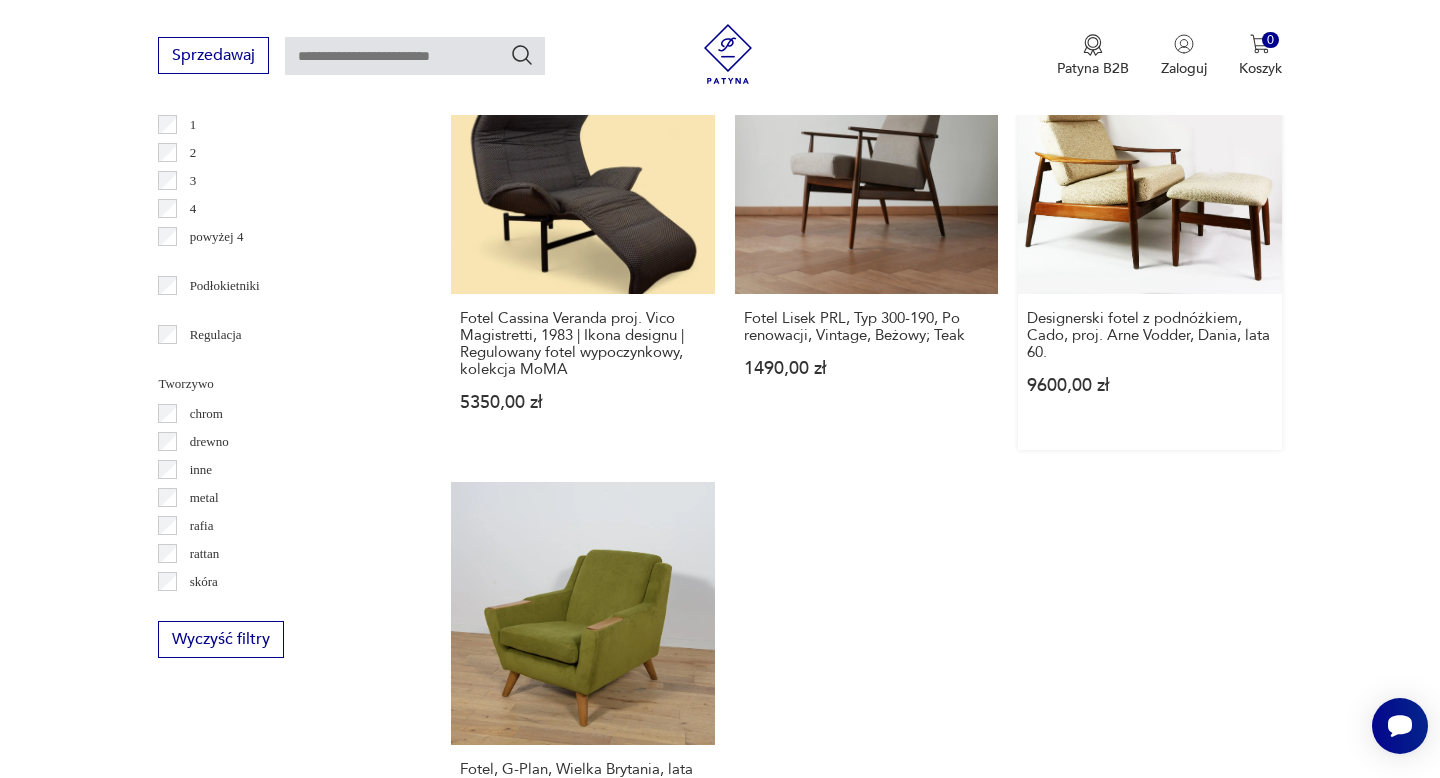 click on "Klasyk Designerski fotel z podnóżkiem, Cado, proj. [NAME] [LAST], Dania, lata 60. 9600,00 zł" at bounding box center [1149, 240] 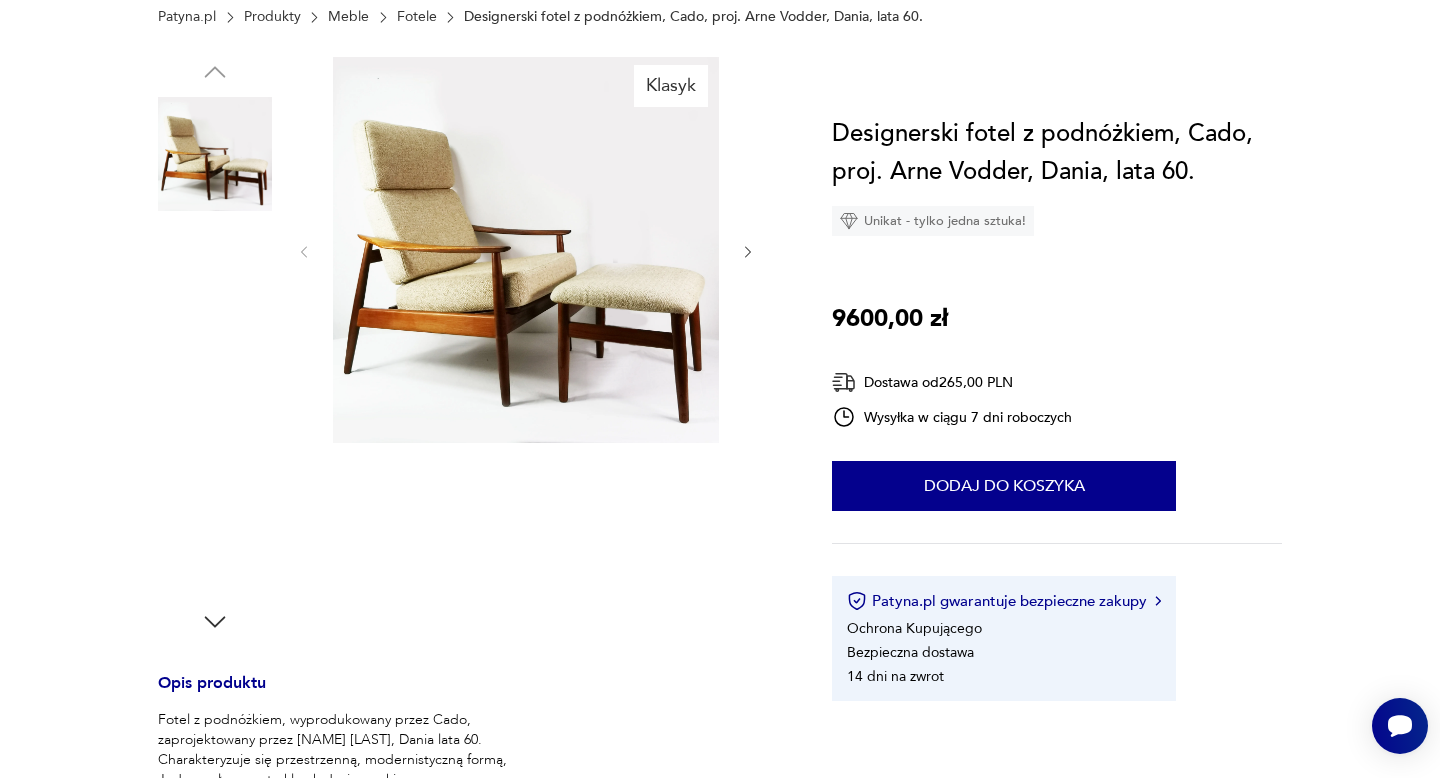 scroll, scrollTop: 0, scrollLeft: 0, axis: both 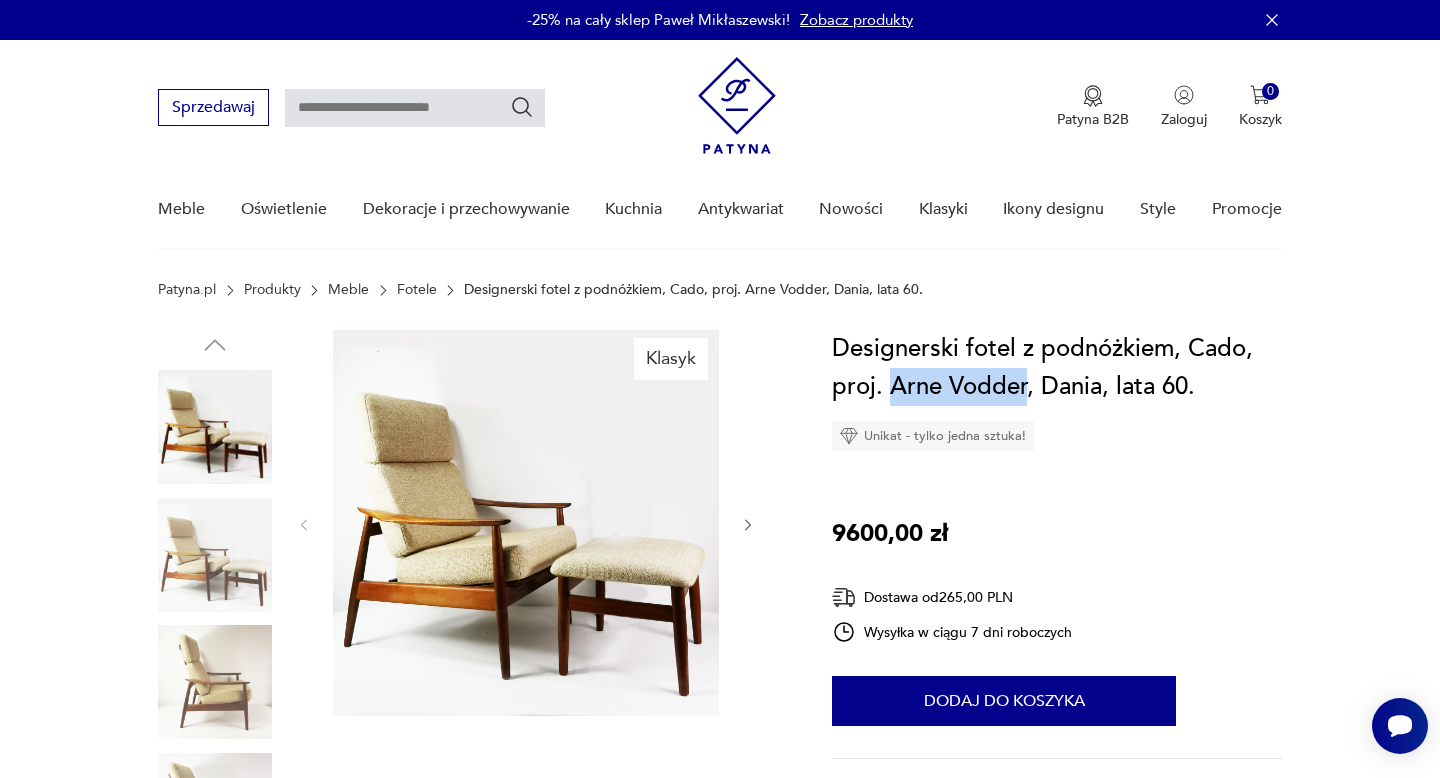 drag, startPoint x: 1026, startPoint y: 384, endPoint x: 892, endPoint y: 379, distance: 134.09325 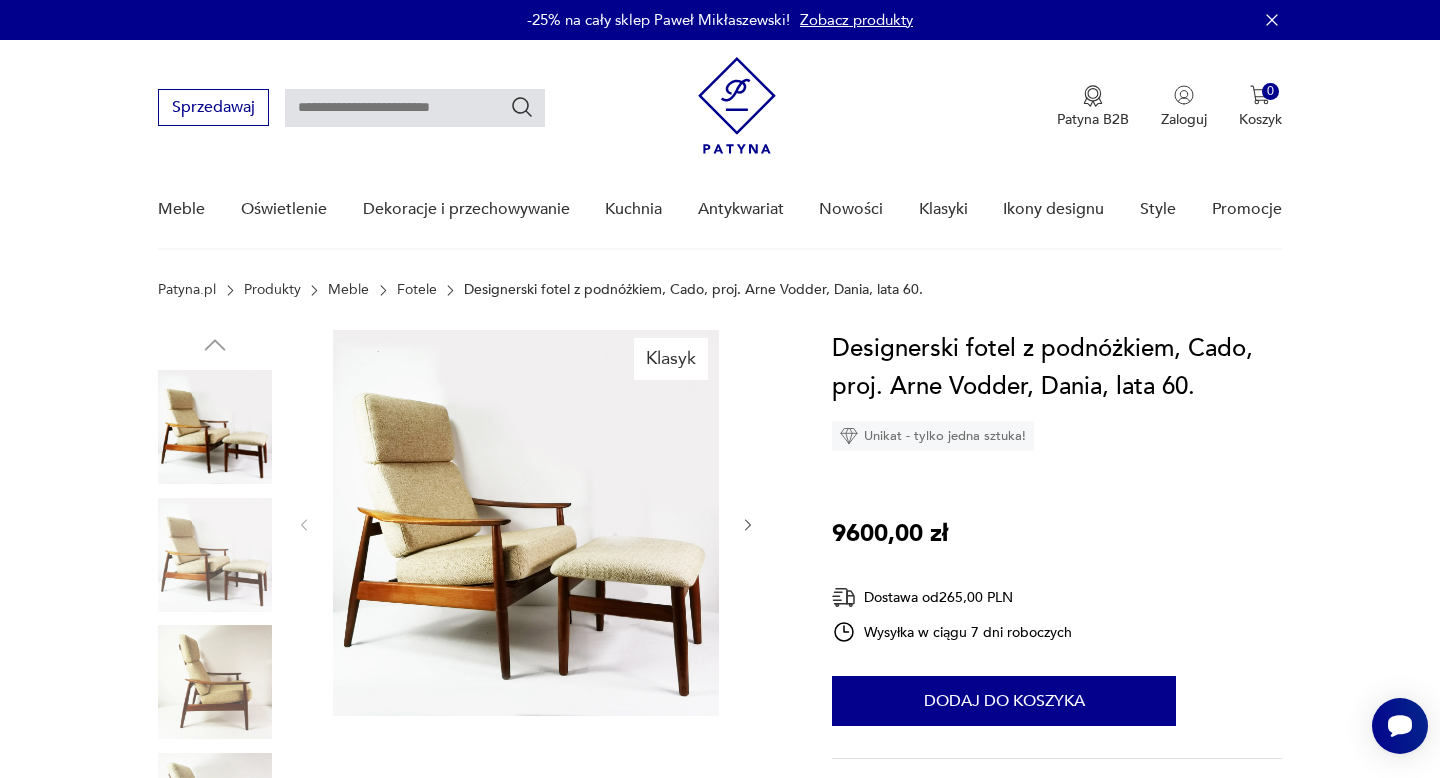 paste on "**********" 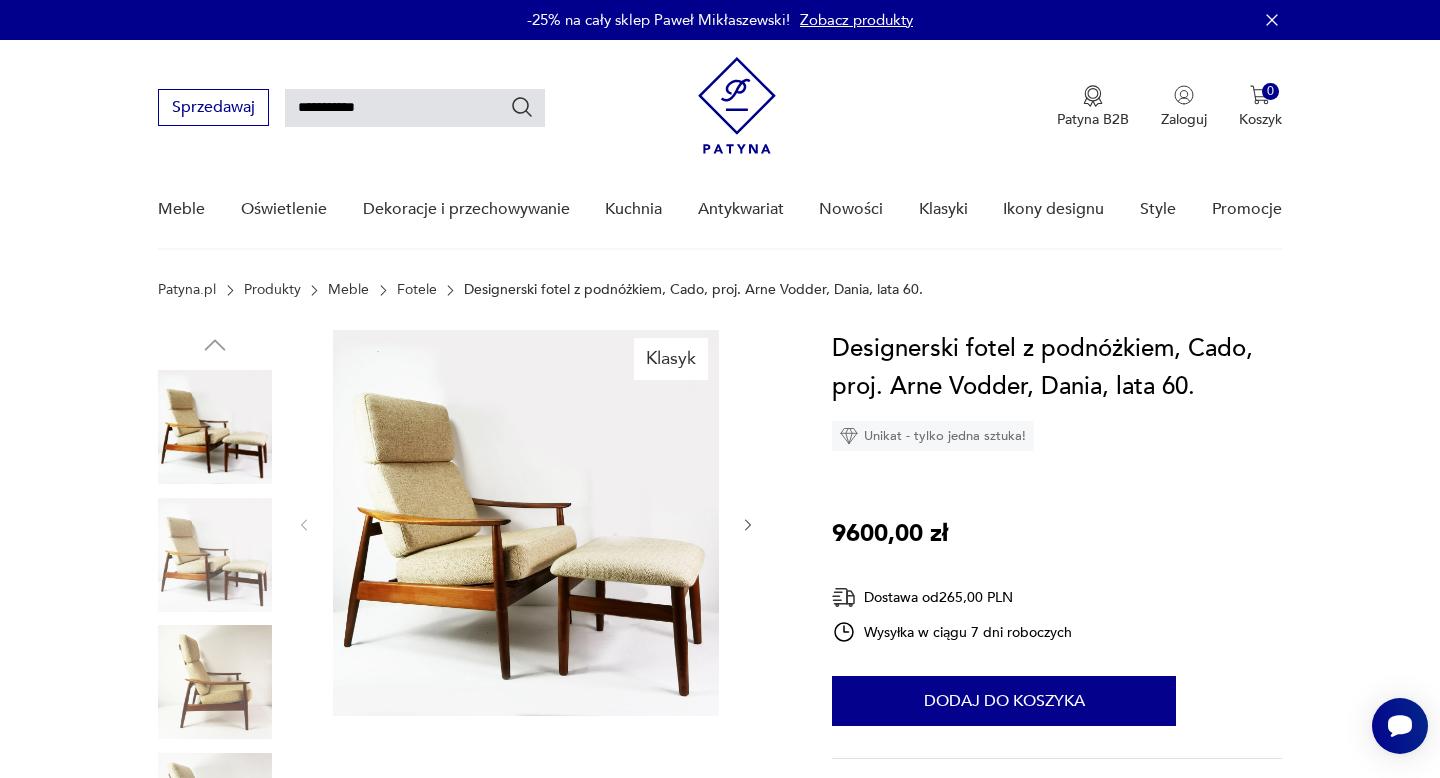 type on "**********" 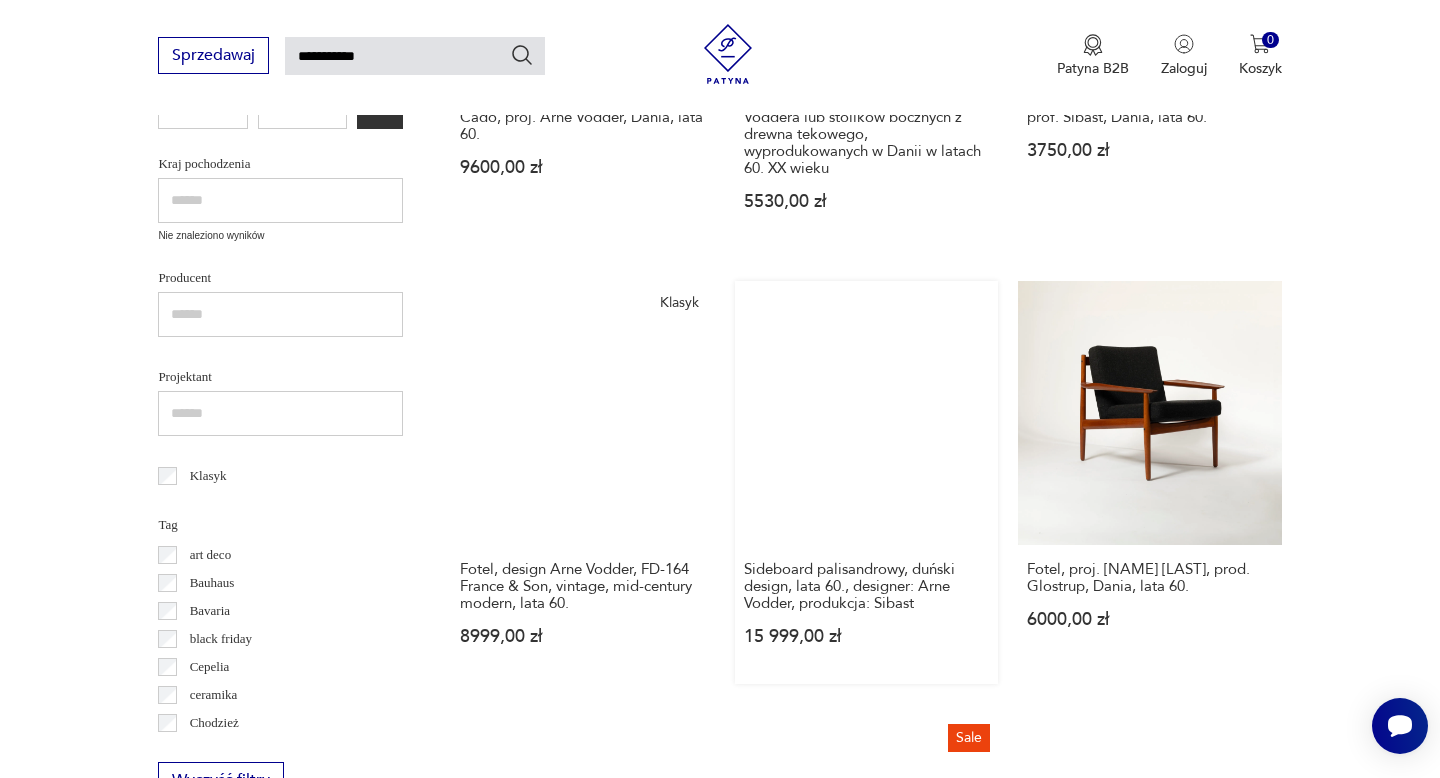 scroll, scrollTop: 628, scrollLeft: 0, axis: vertical 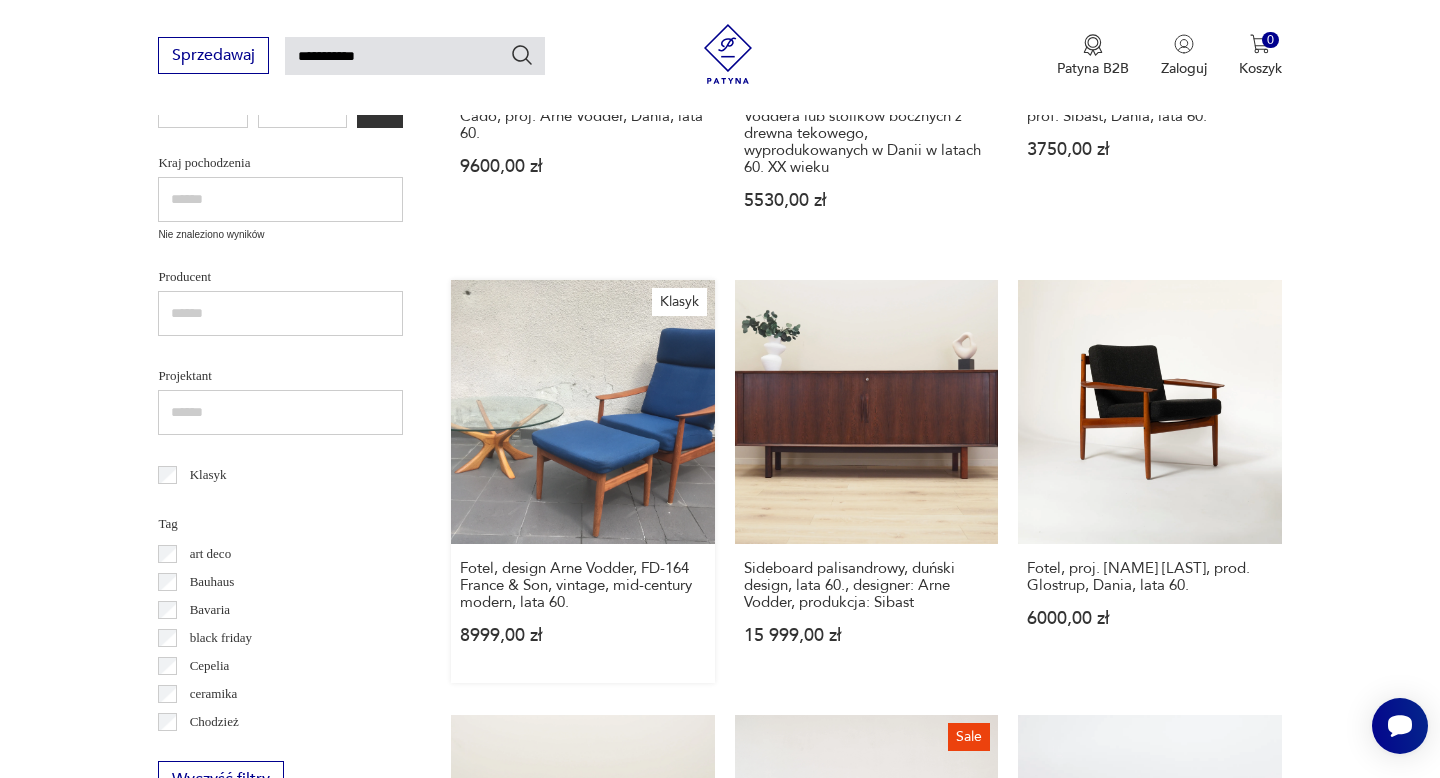 click on "Klasyk Fotel, design [NAME] [LAST], FD-164 France & Son, vintage, mid-century modern, lata 60. 8999,00 zł" at bounding box center (582, 481) 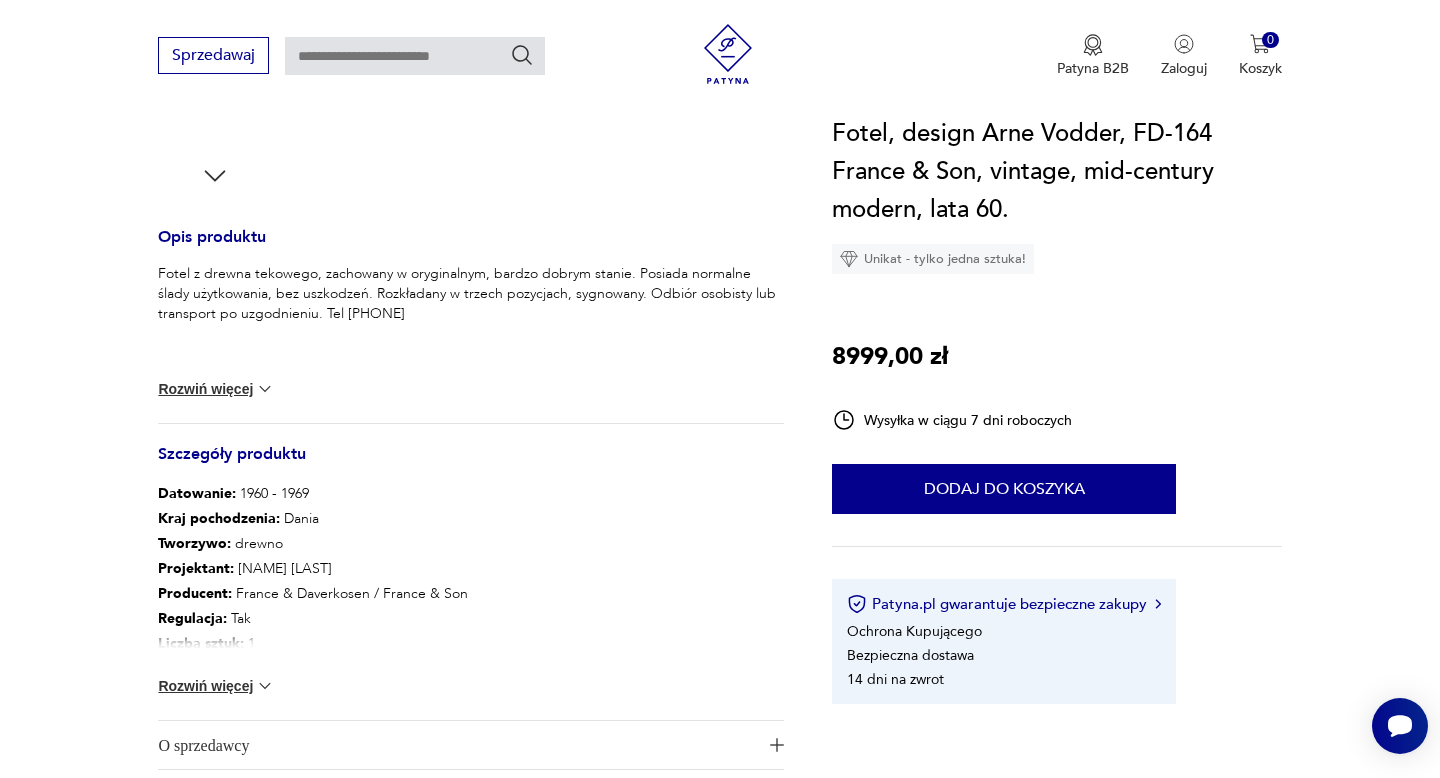 scroll, scrollTop: 778, scrollLeft: 0, axis: vertical 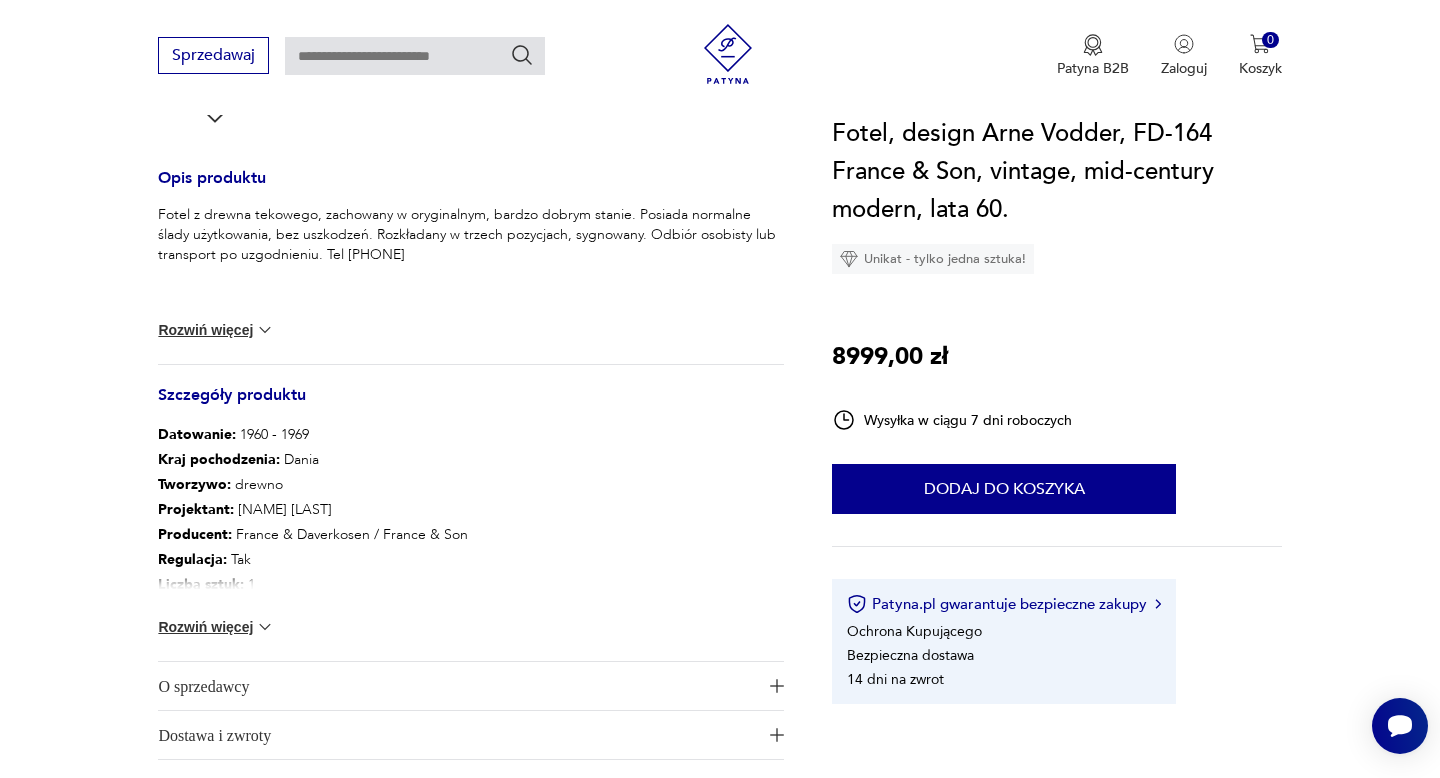 click on "O sprzedawcy" at bounding box center (457, 686) 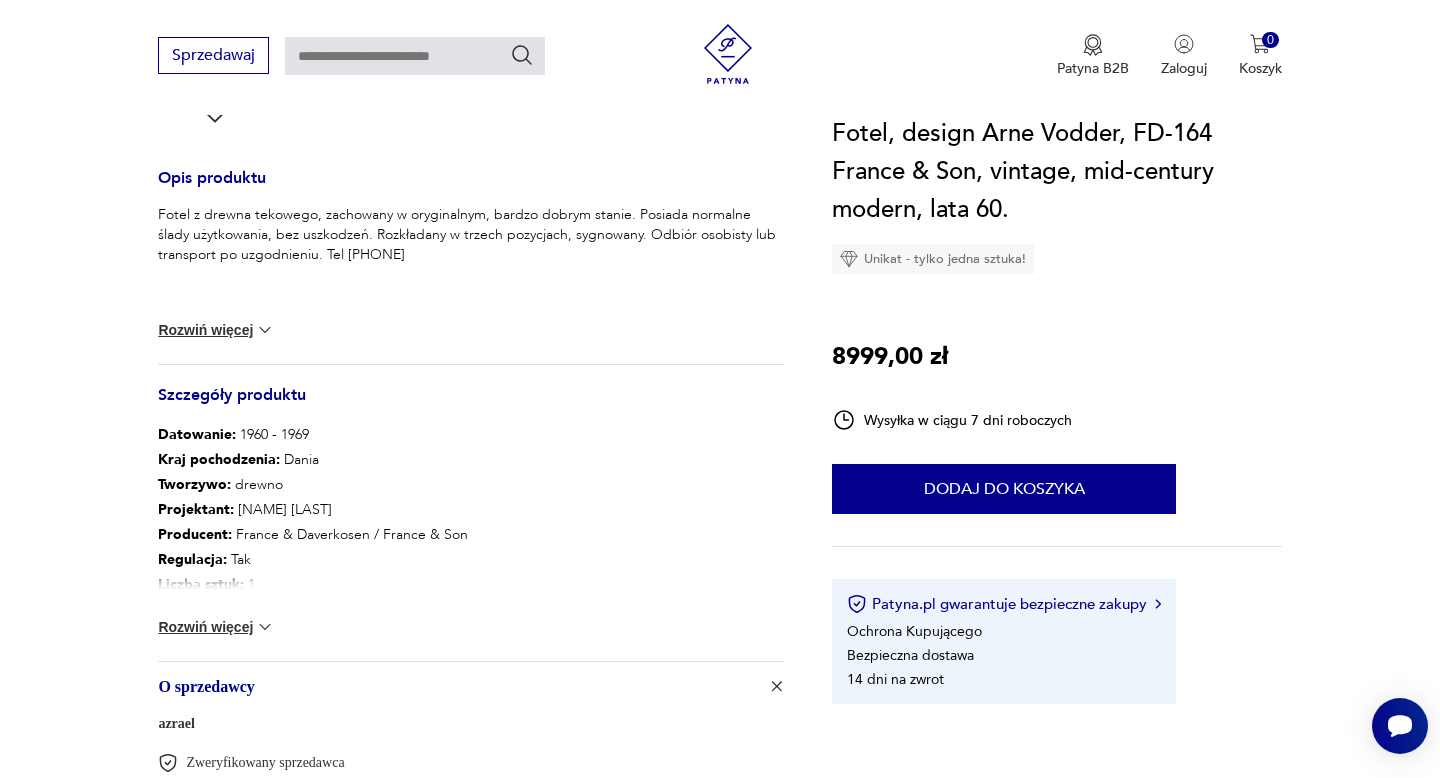 click on "azrael" at bounding box center [176, 723] 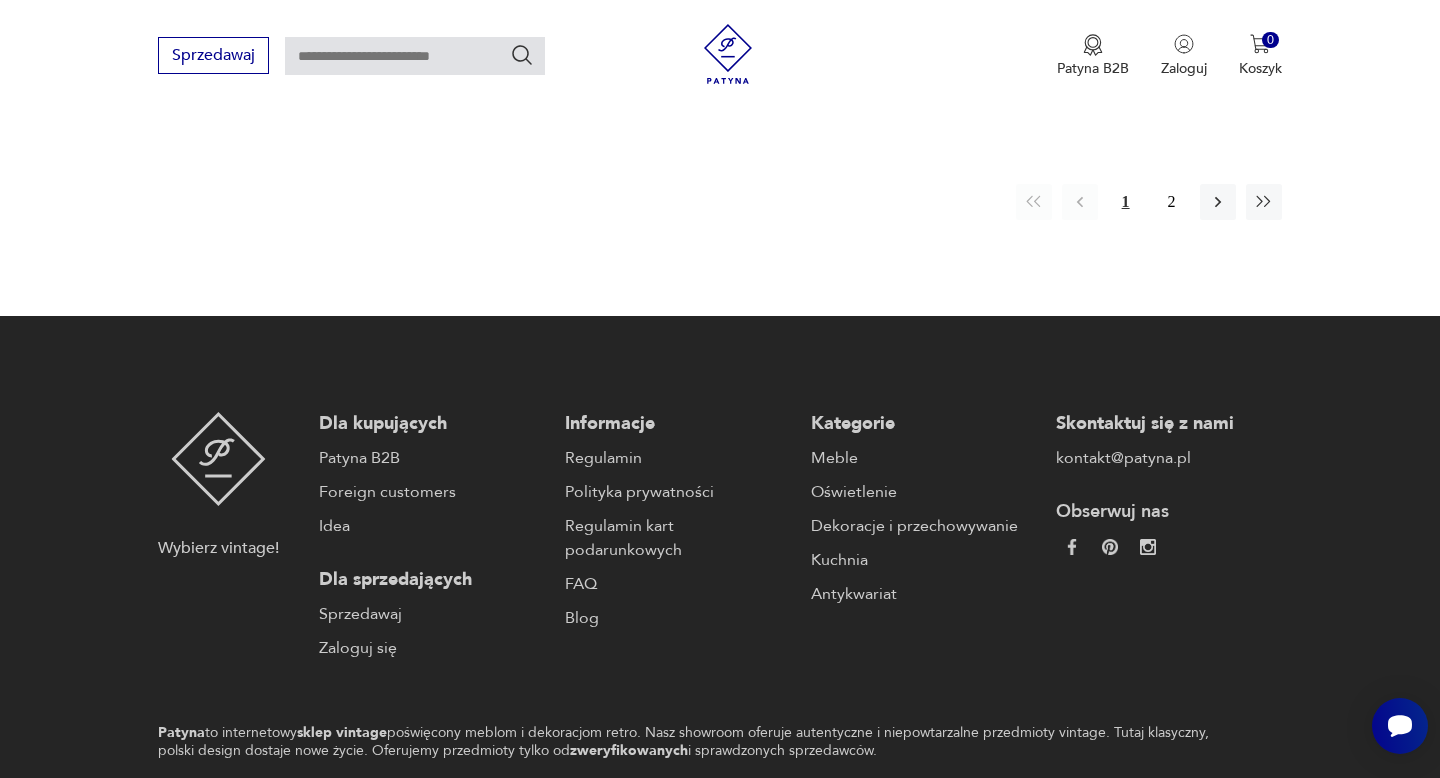 scroll, scrollTop: 3198, scrollLeft: 0, axis: vertical 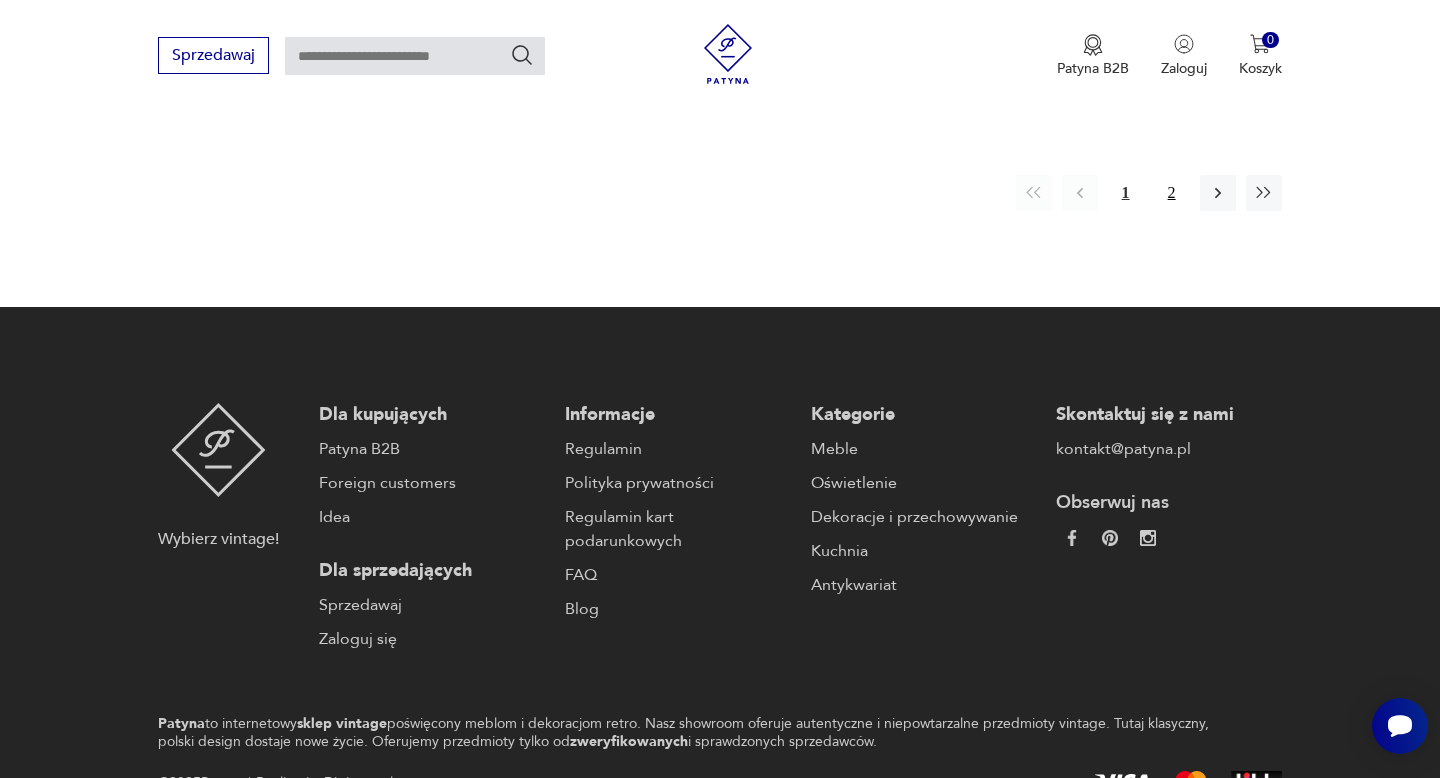click on "2" at bounding box center [1172, 193] 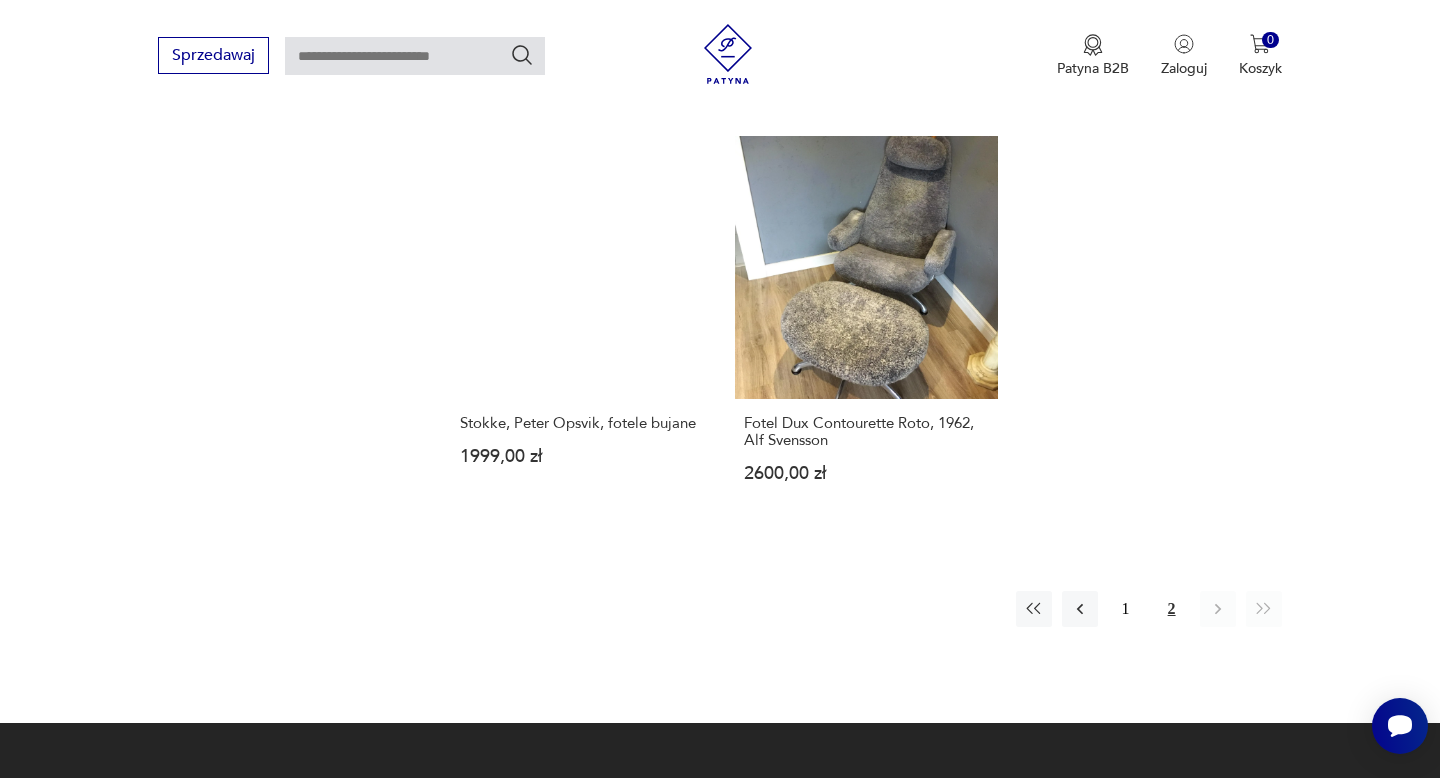 scroll, scrollTop: 1502, scrollLeft: 0, axis: vertical 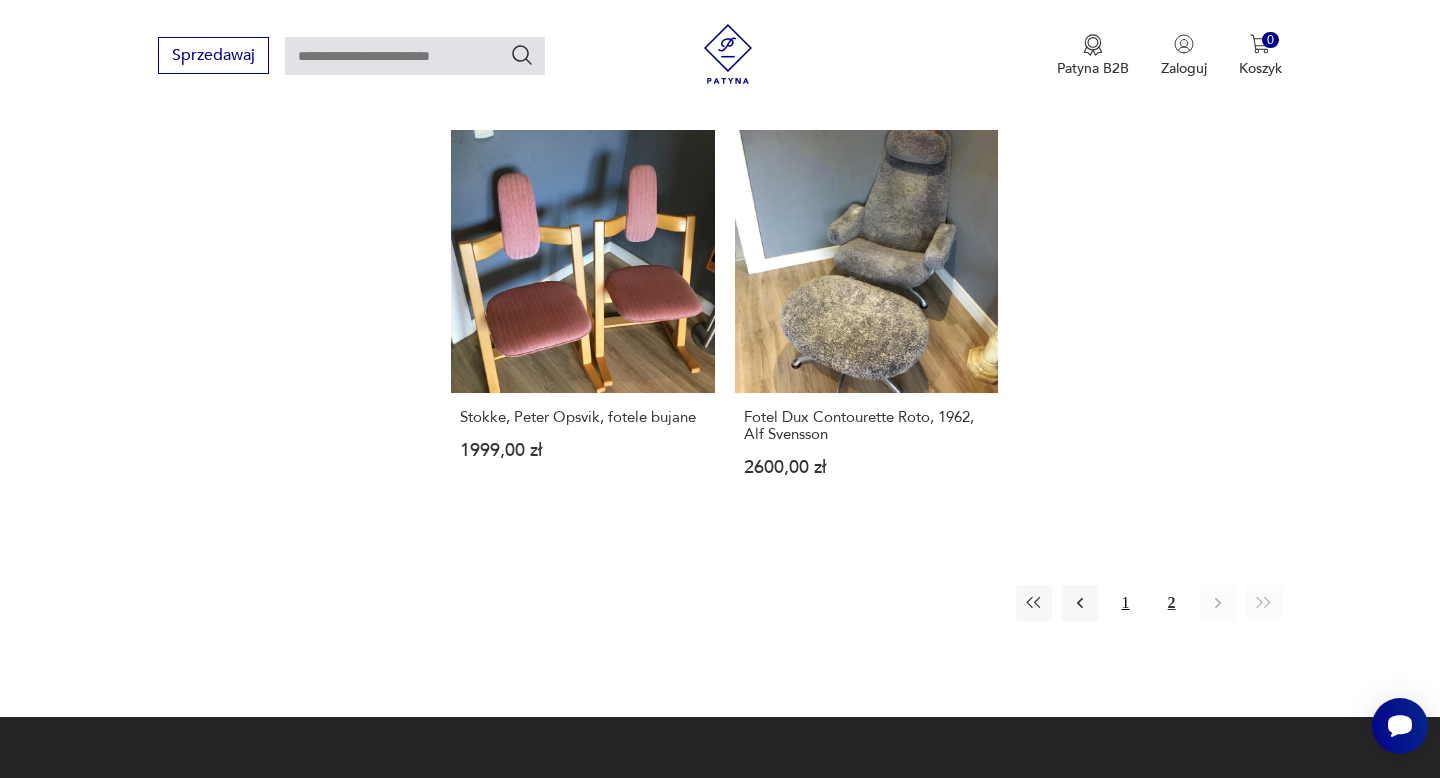 click on "1" at bounding box center (1126, 603) 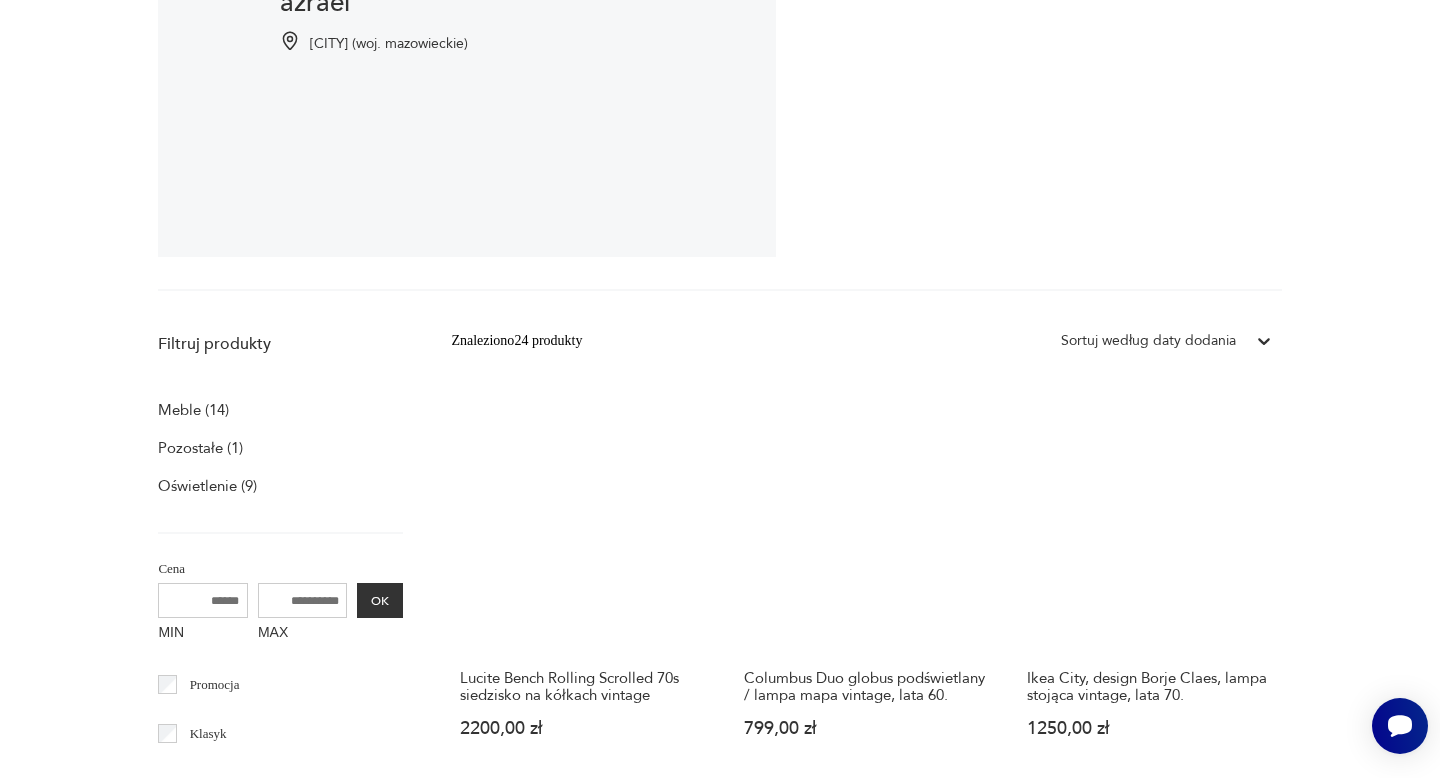 scroll, scrollTop: 0, scrollLeft: 0, axis: both 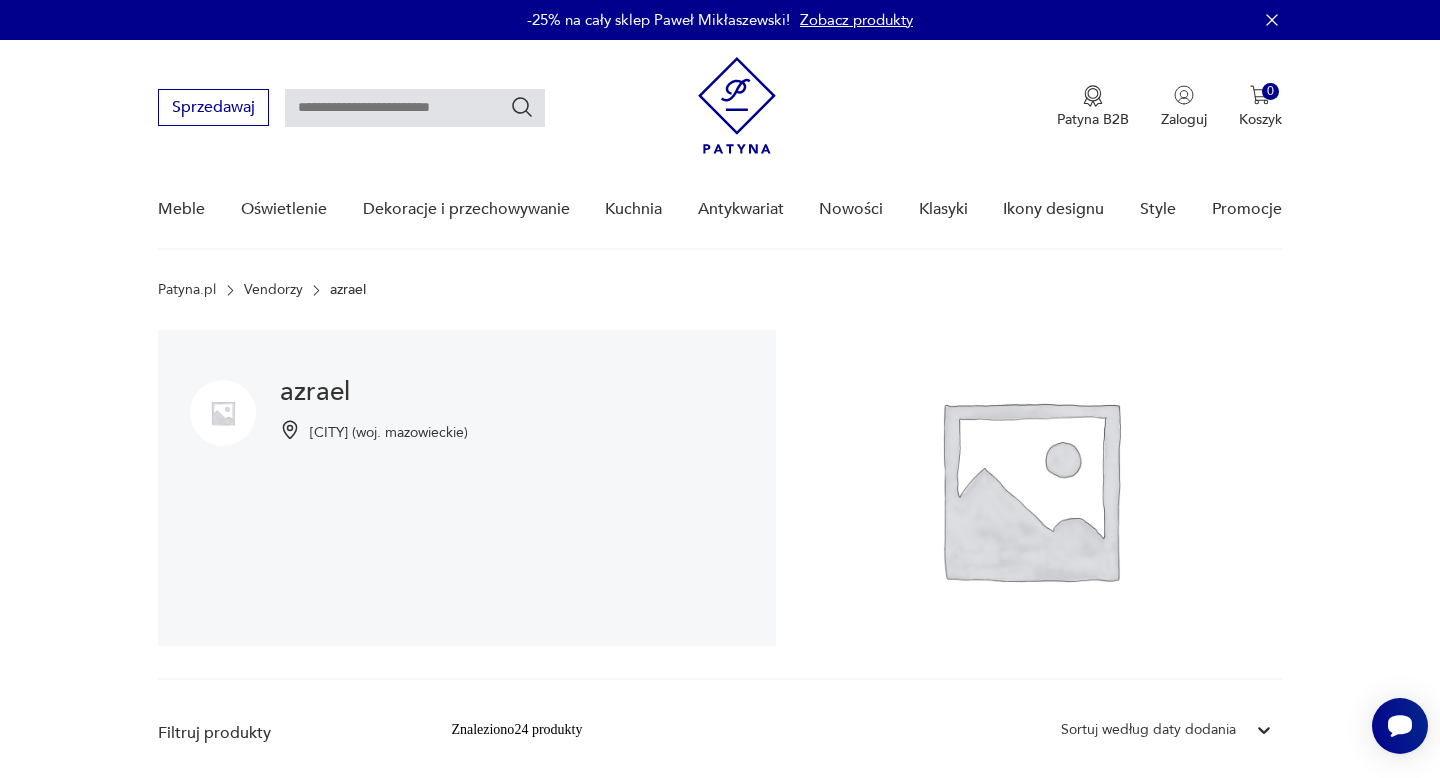 click at bounding box center [737, 105] 